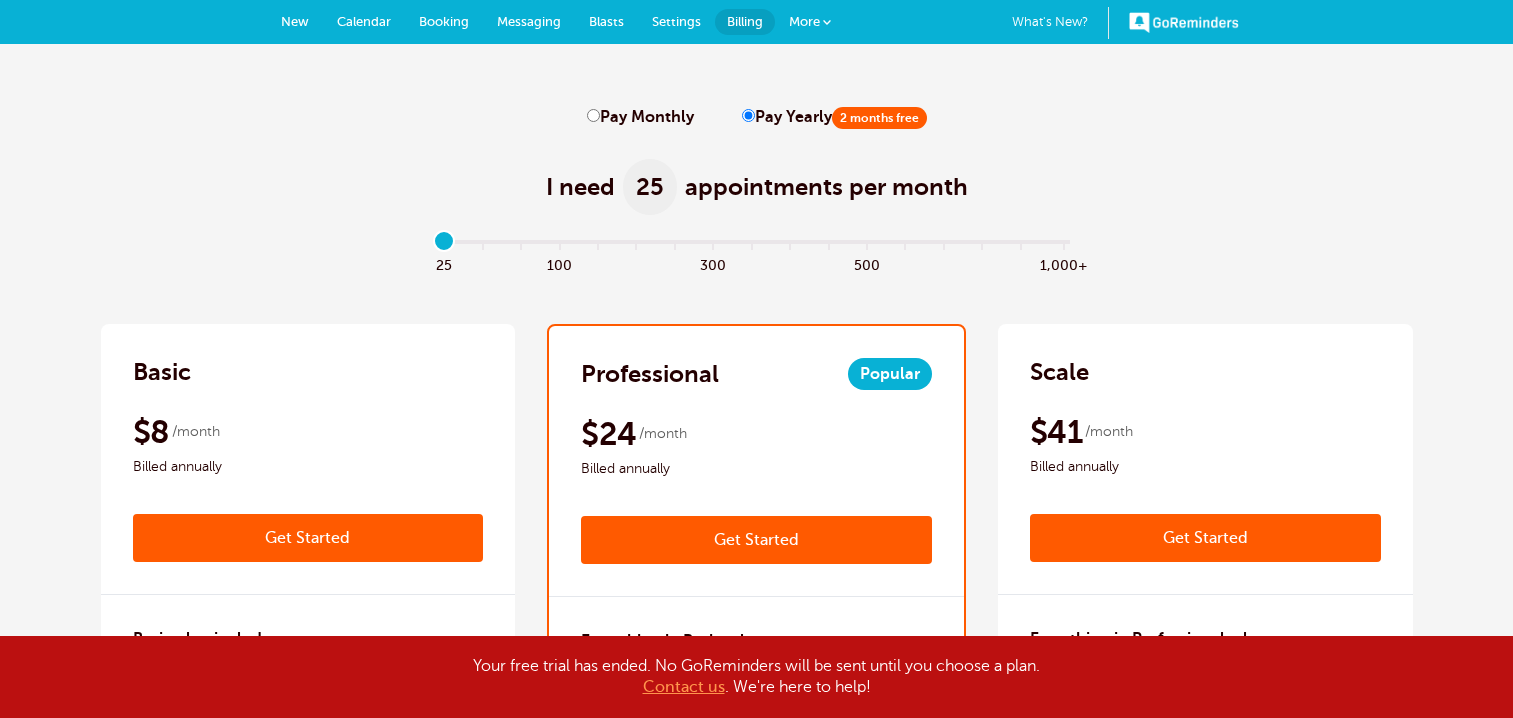 scroll, scrollTop: 0, scrollLeft: 0, axis: both 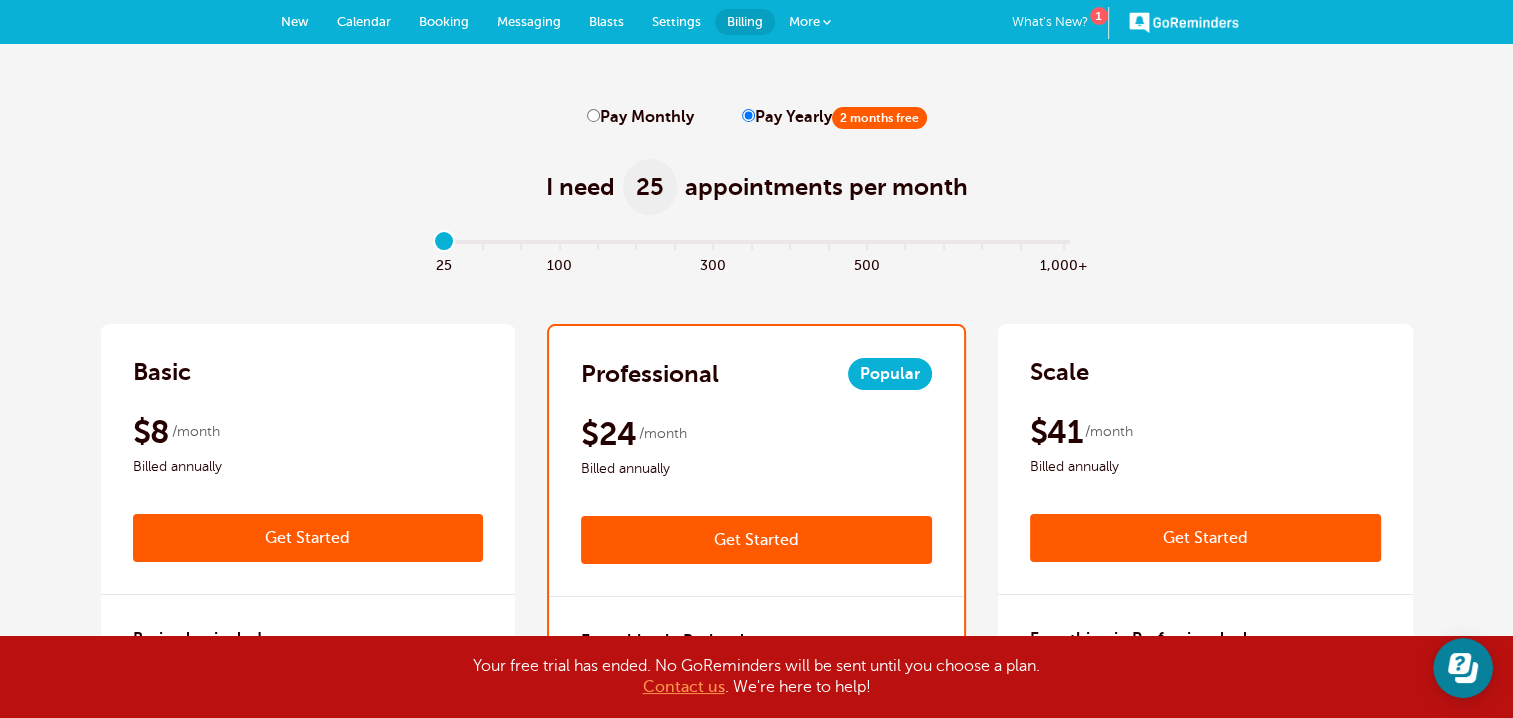 click on "Settings" at bounding box center [676, 21] 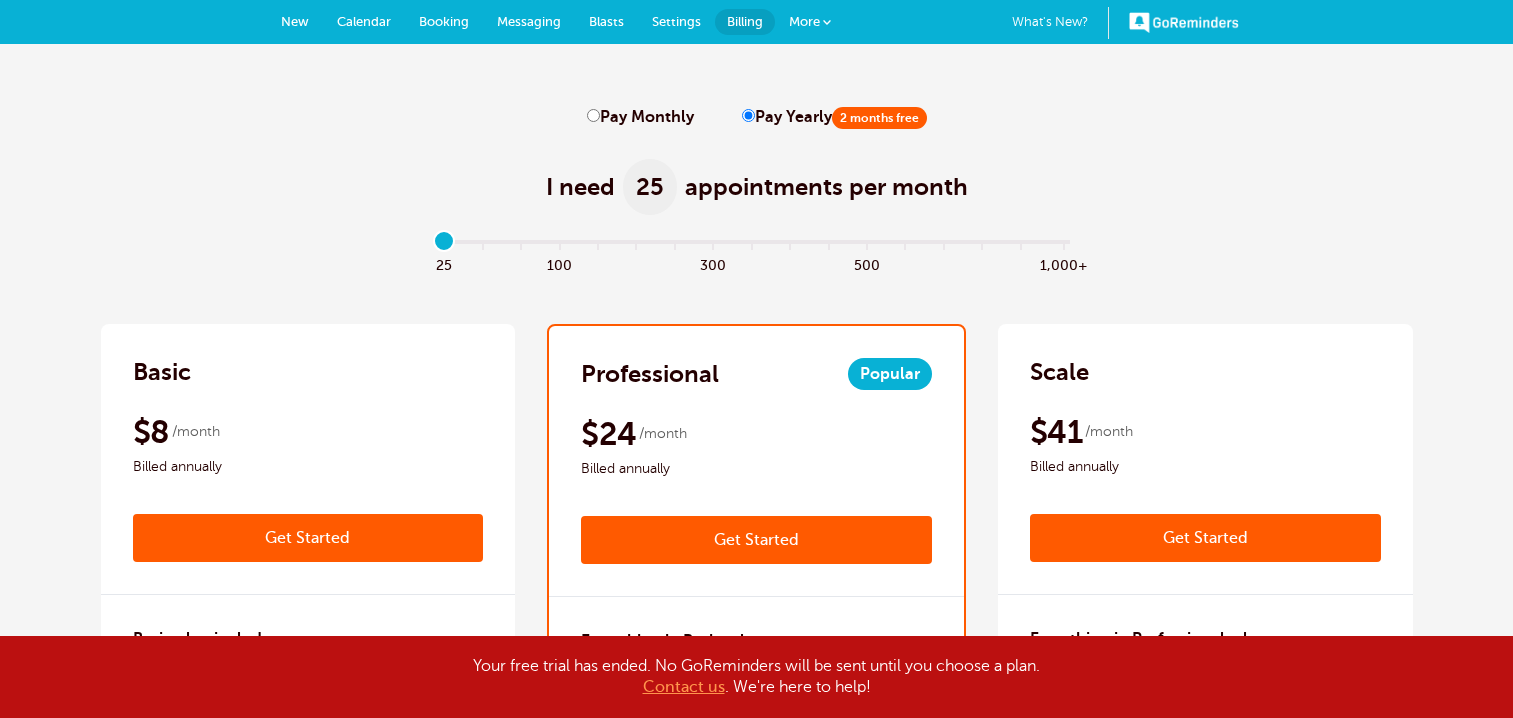 scroll, scrollTop: 0, scrollLeft: 0, axis: both 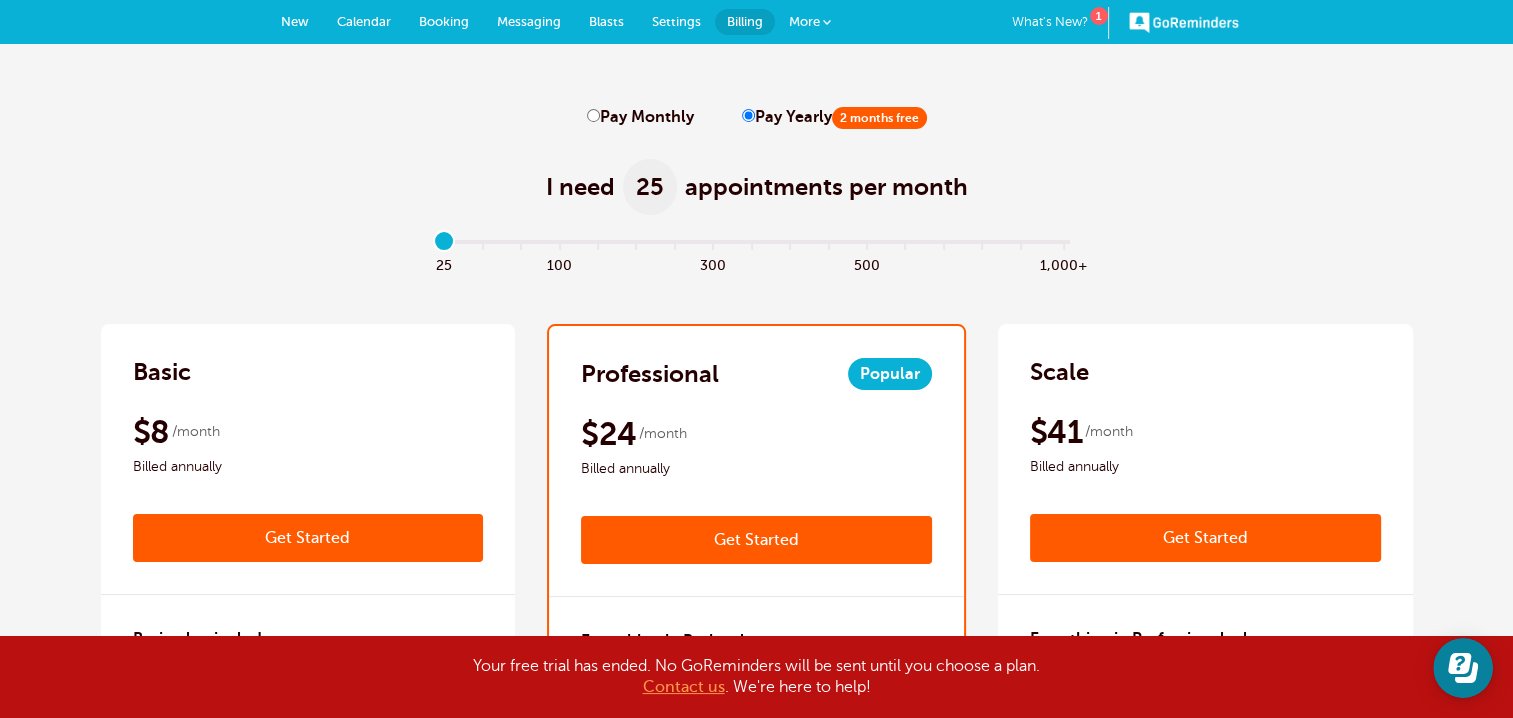 click on "Settings" at bounding box center [676, 21] 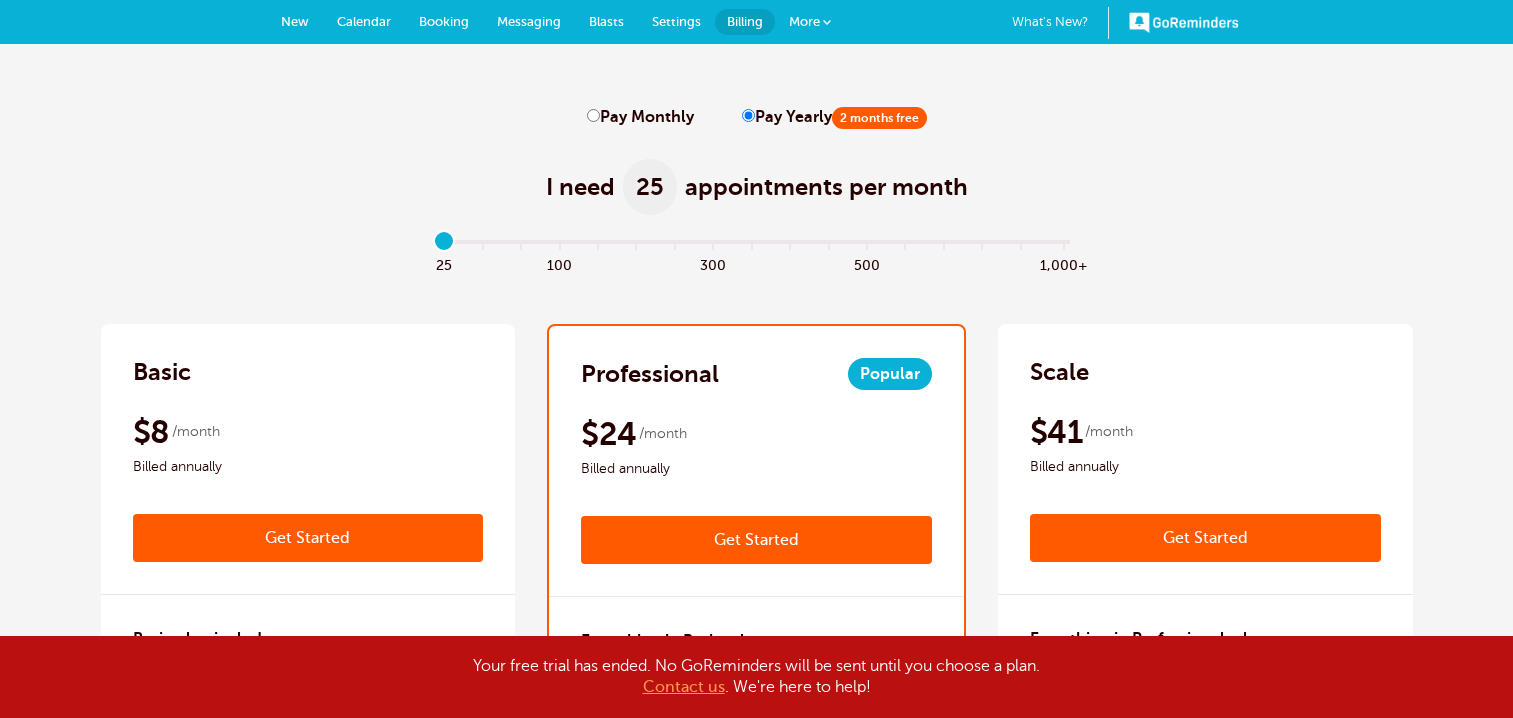 scroll, scrollTop: 0, scrollLeft: 0, axis: both 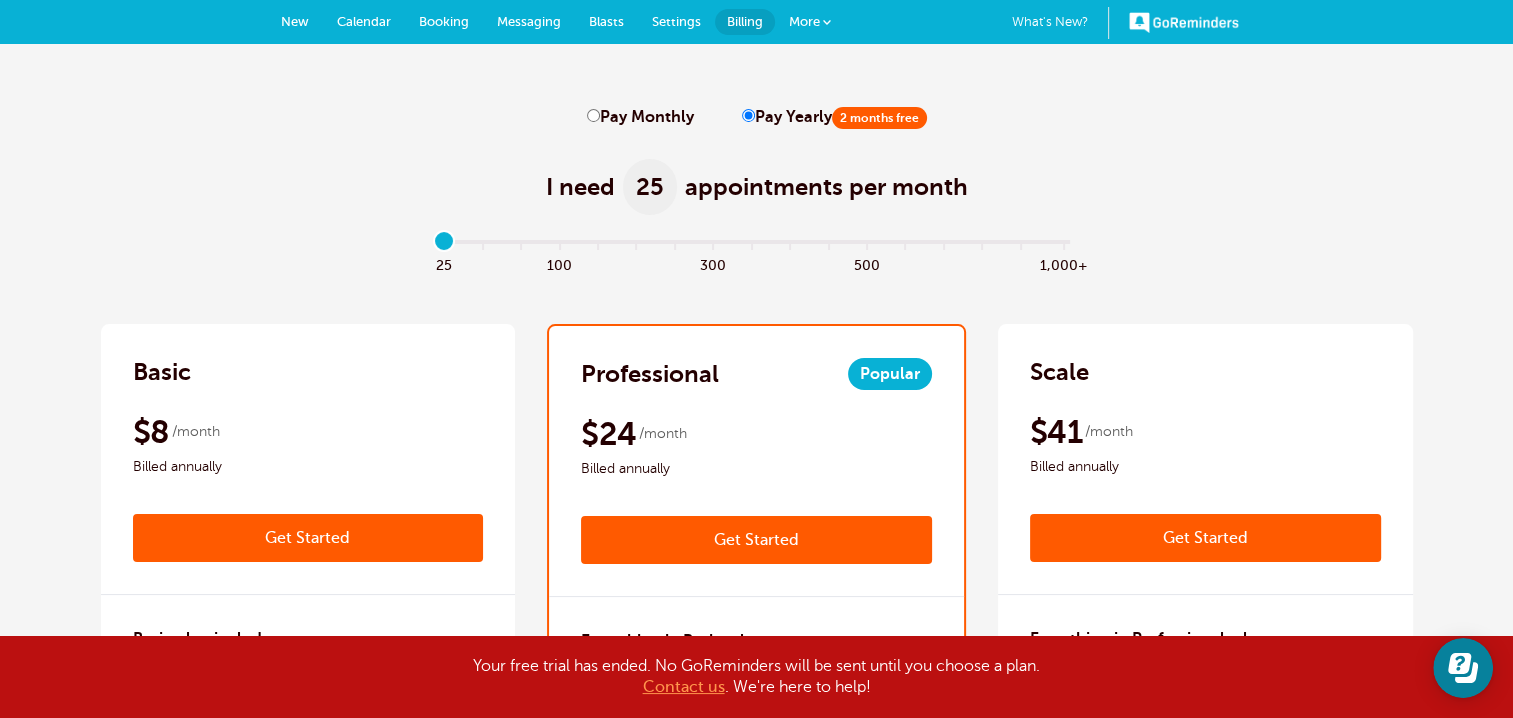 click on "Blasts" at bounding box center (606, 21) 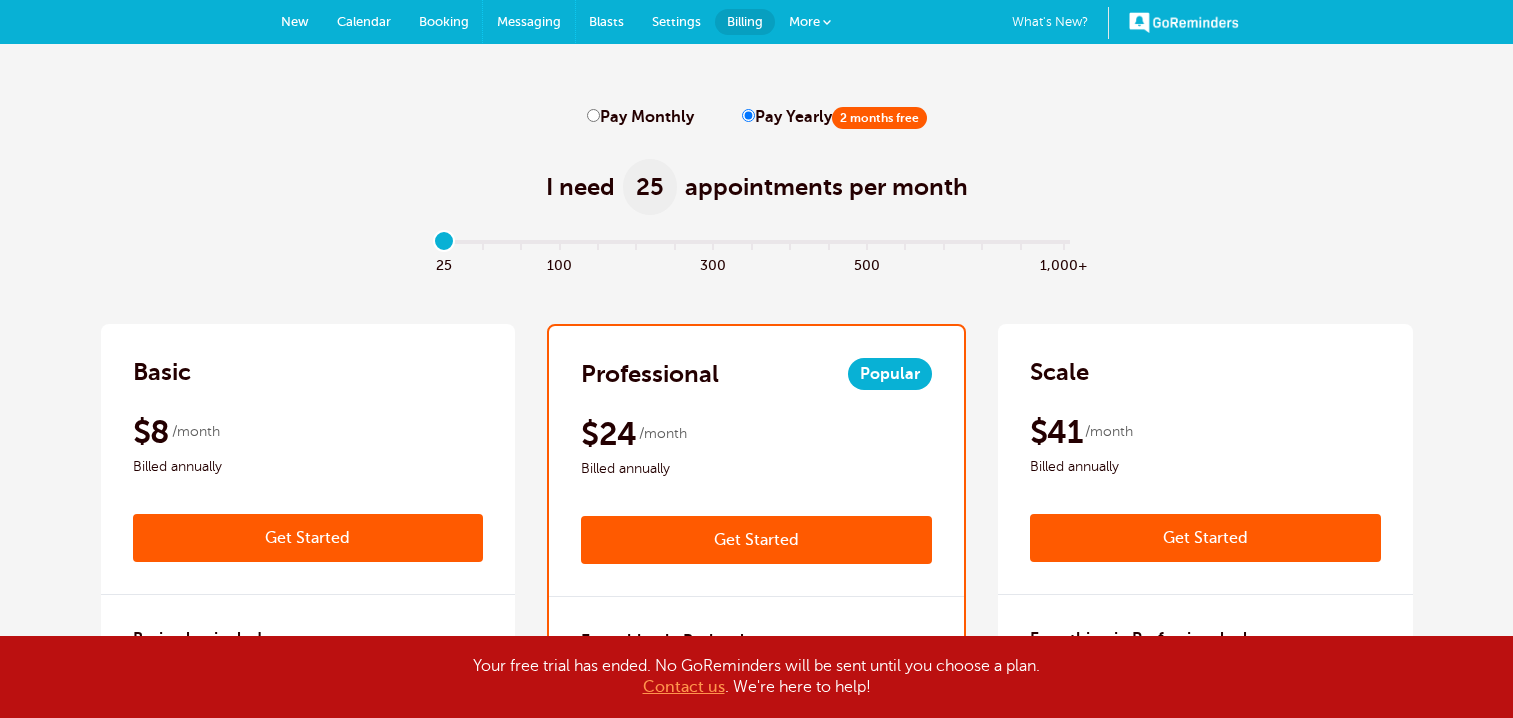 scroll, scrollTop: 0, scrollLeft: 0, axis: both 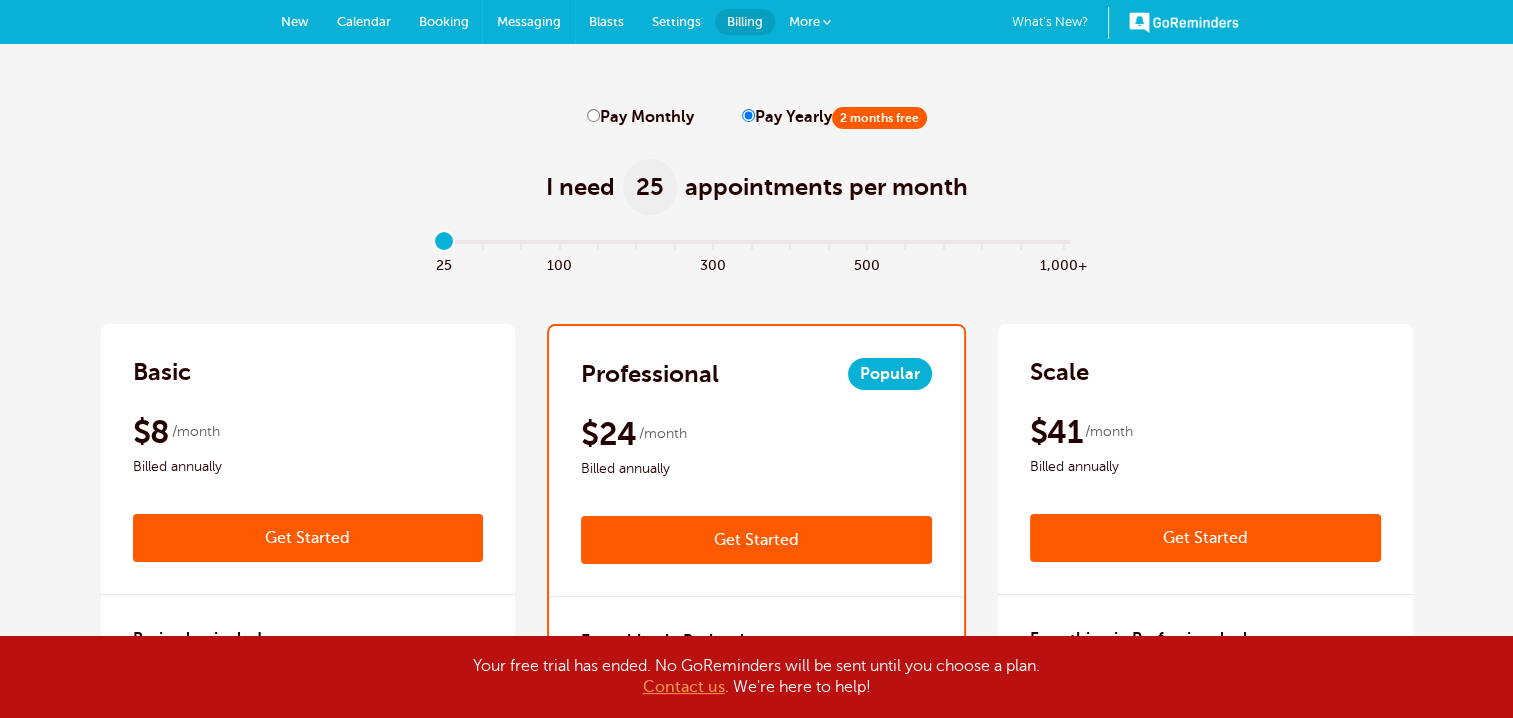 click on "Messaging" at bounding box center (529, 21) 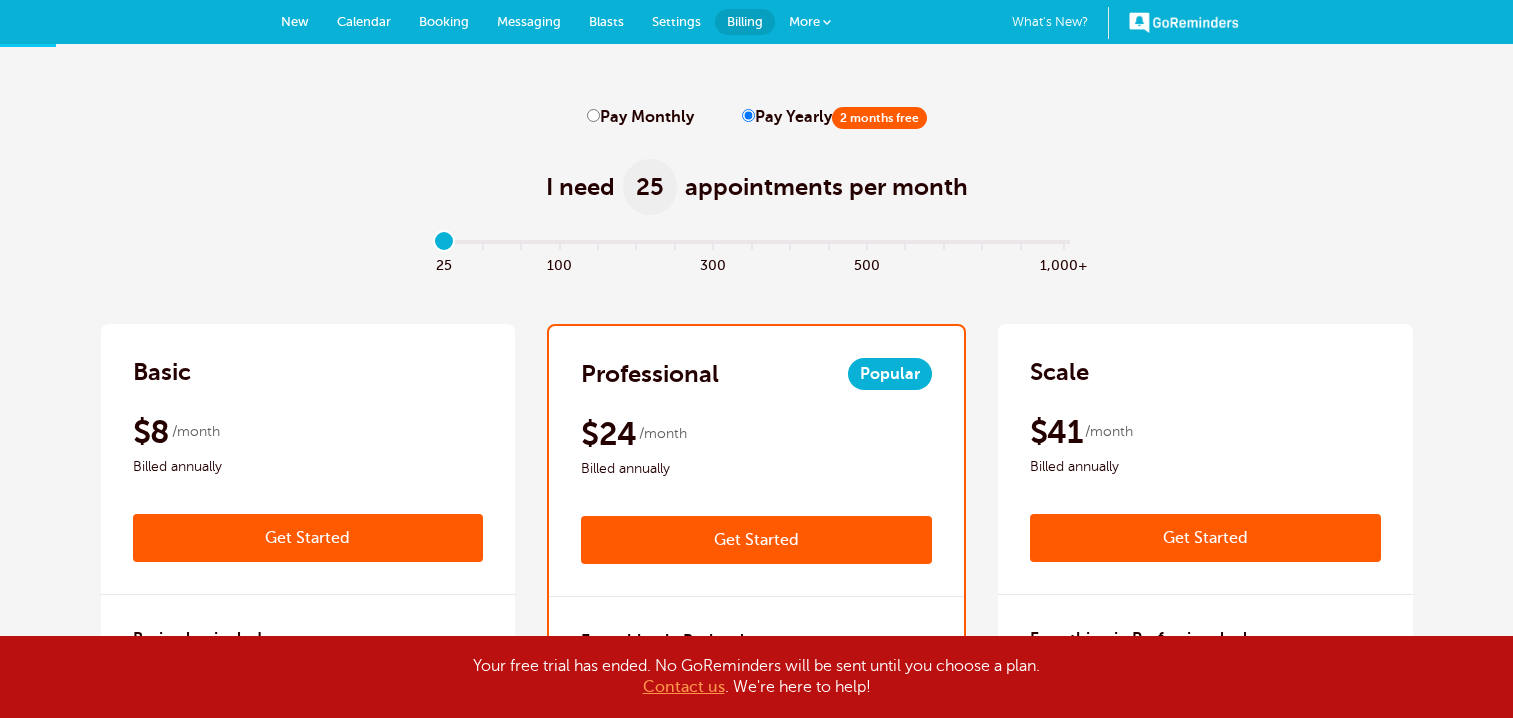 scroll, scrollTop: 0, scrollLeft: 0, axis: both 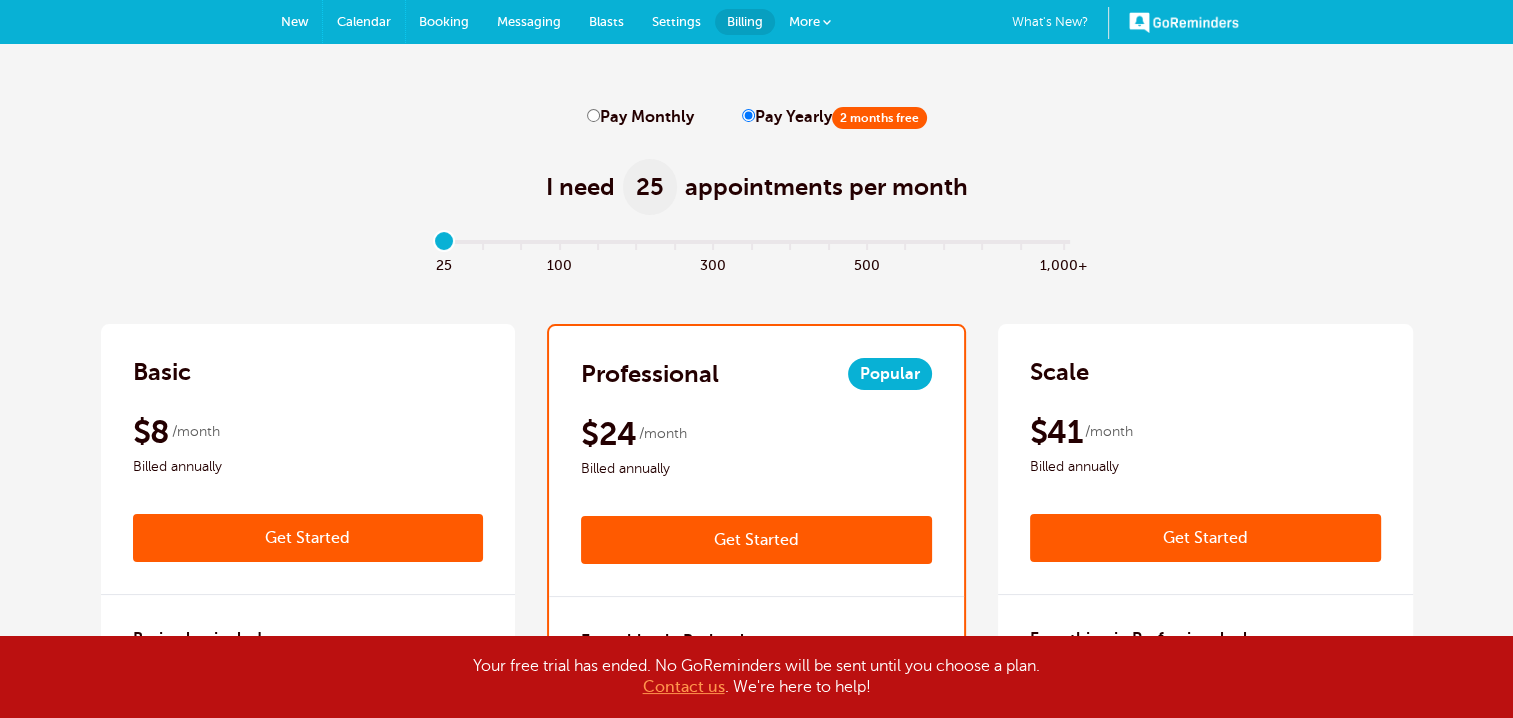 click on "Calendar" at bounding box center [364, 22] 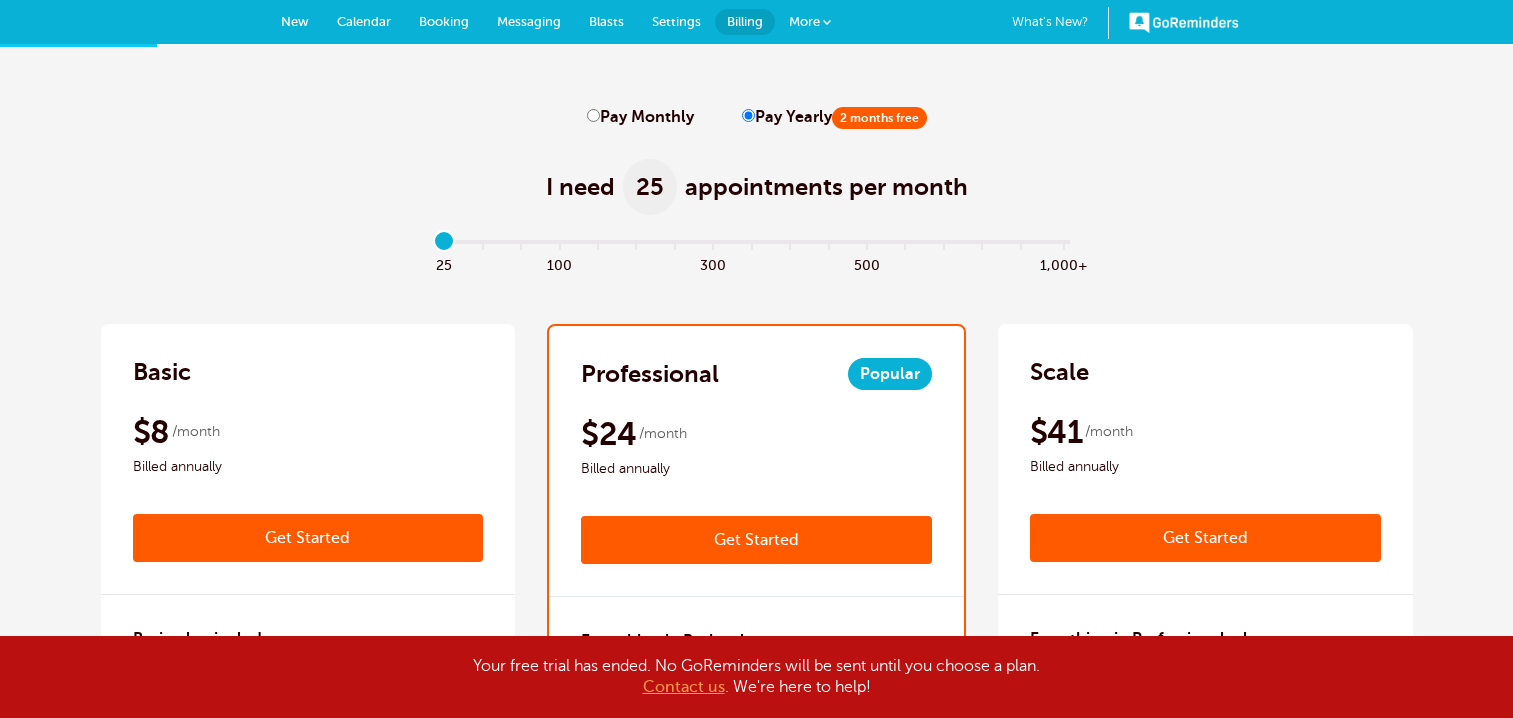 scroll, scrollTop: 0, scrollLeft: 0, axis: both 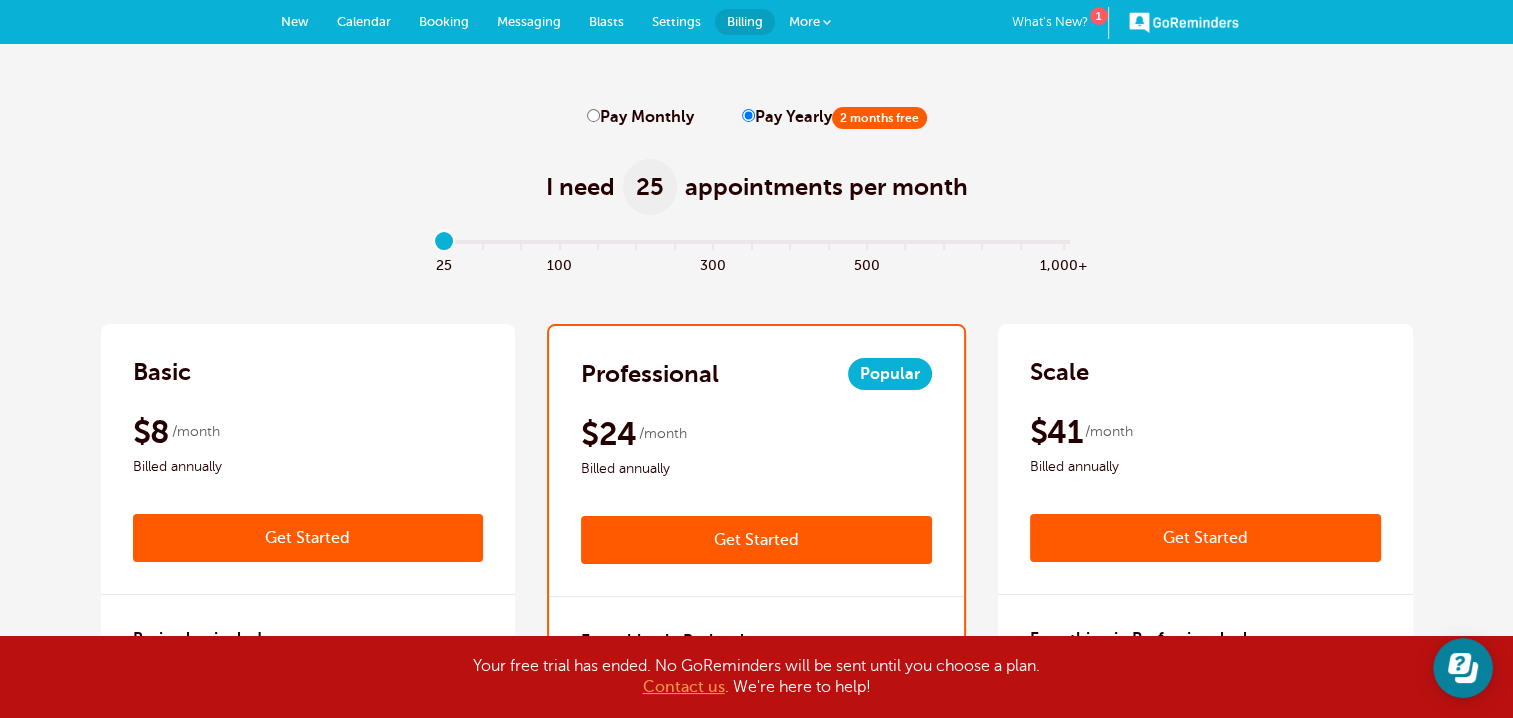 click on "GoReminders" at bounding box center (1184, 22) 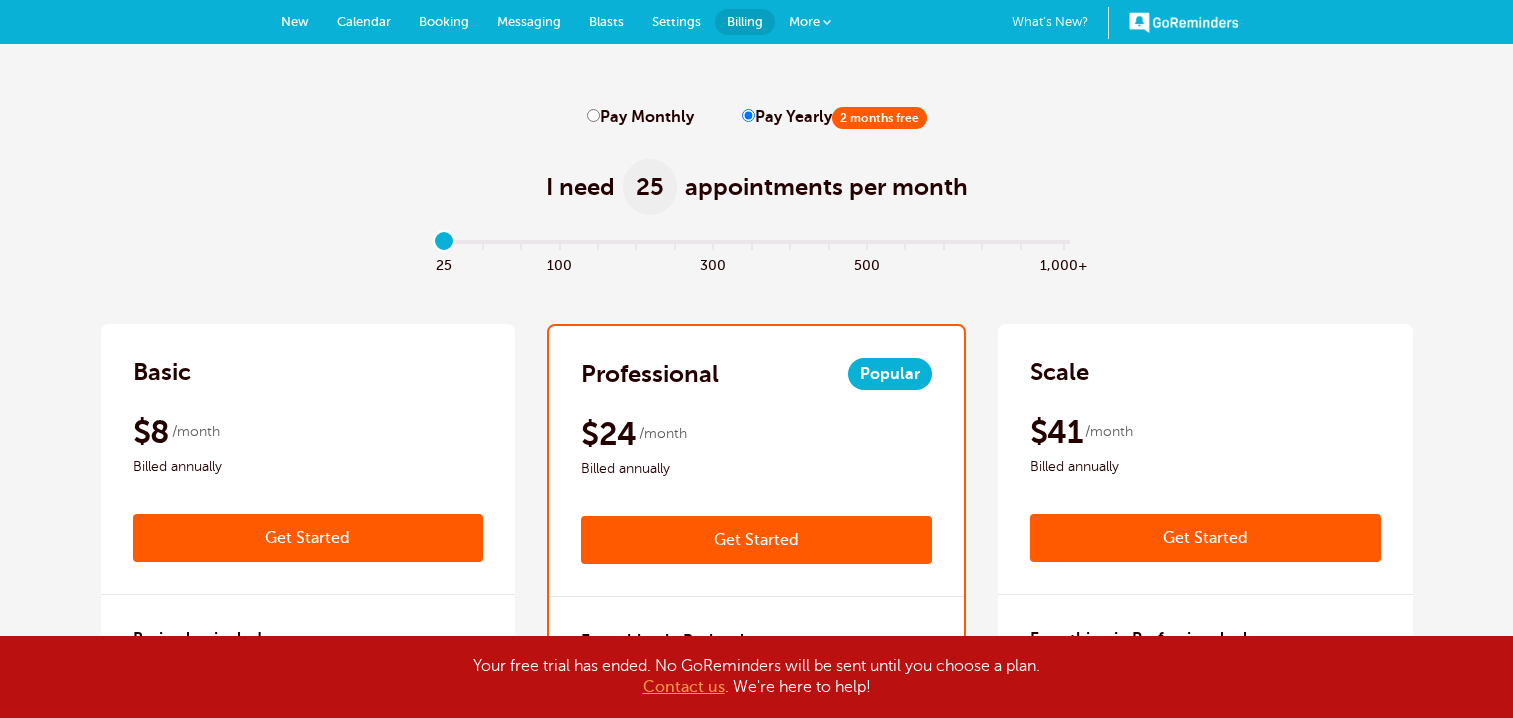 scroll, scrollTop: 0, scrollLeft: 0, axis: both 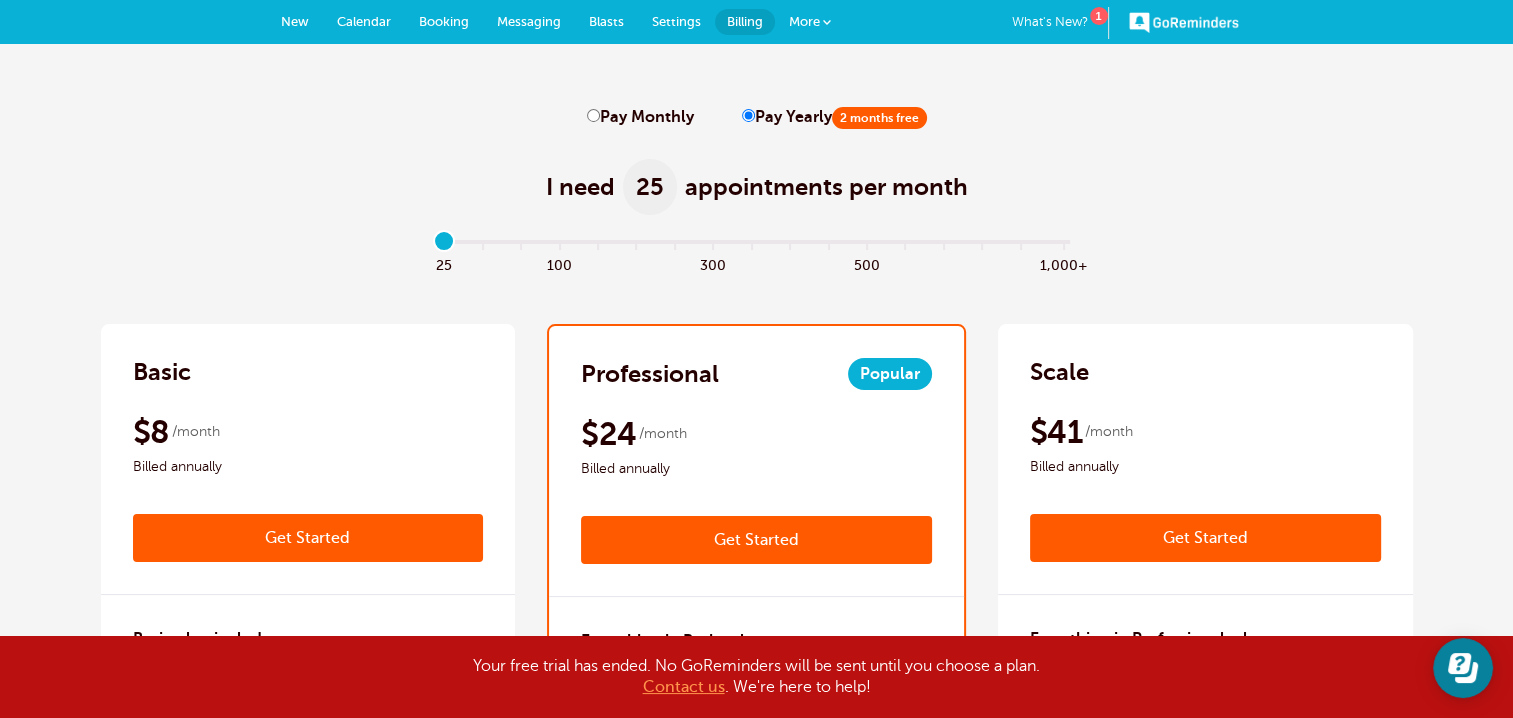 click on "Pay Monthly
Pay Yearly
2 months free
I need
25
appointments per month
Set monthly appointment volume
25 appts/month" at bounding box center (757, 3428) 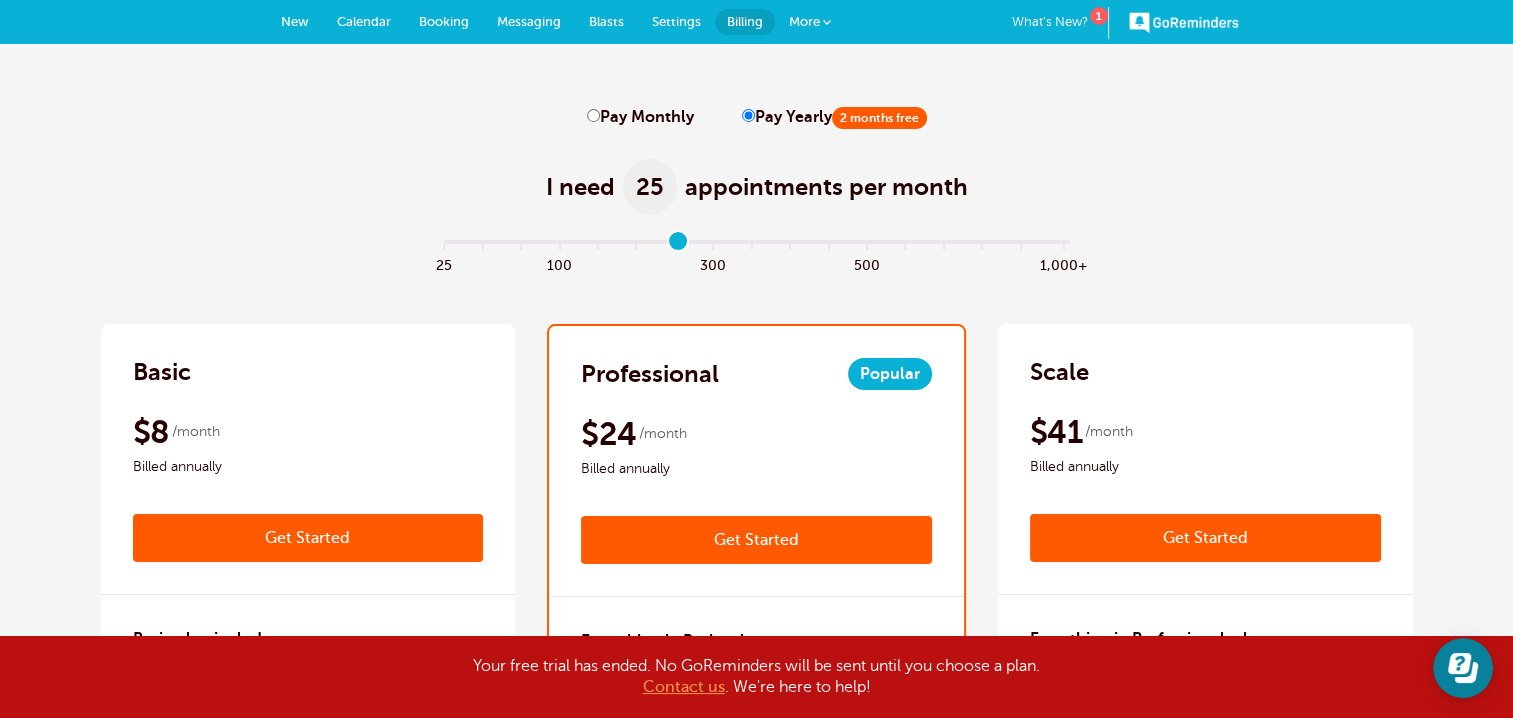 click at bounding box center (756, 246) 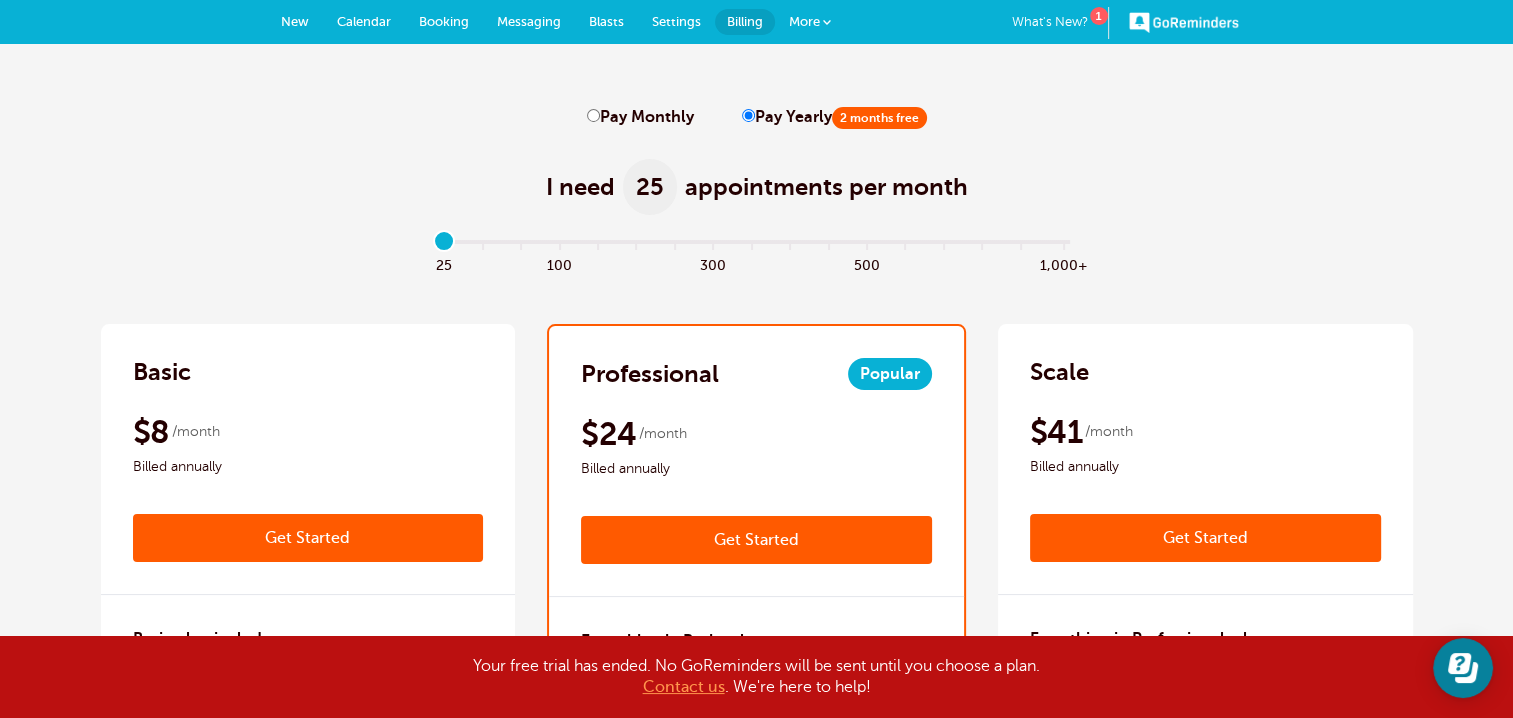 type on "0" 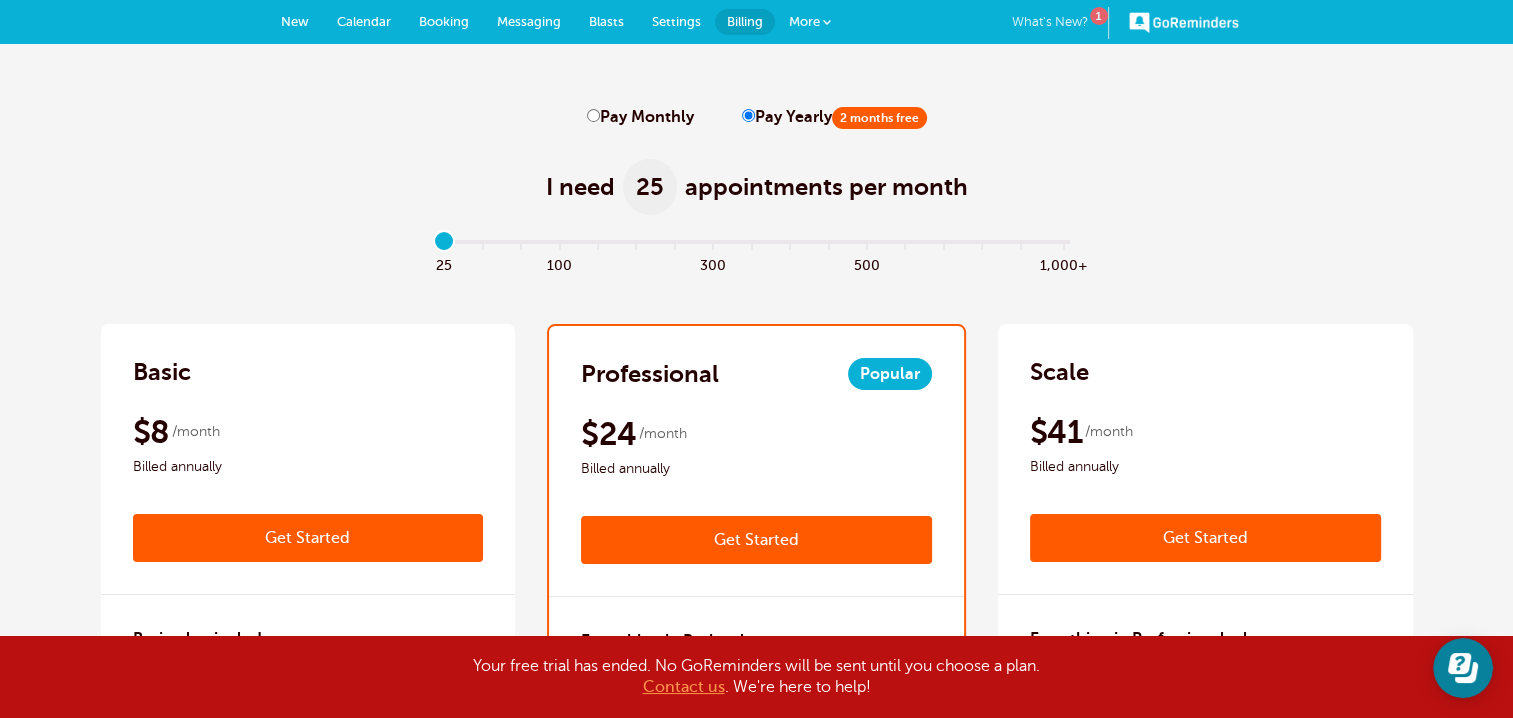 click on "1" at bounding box center [1099, 16] 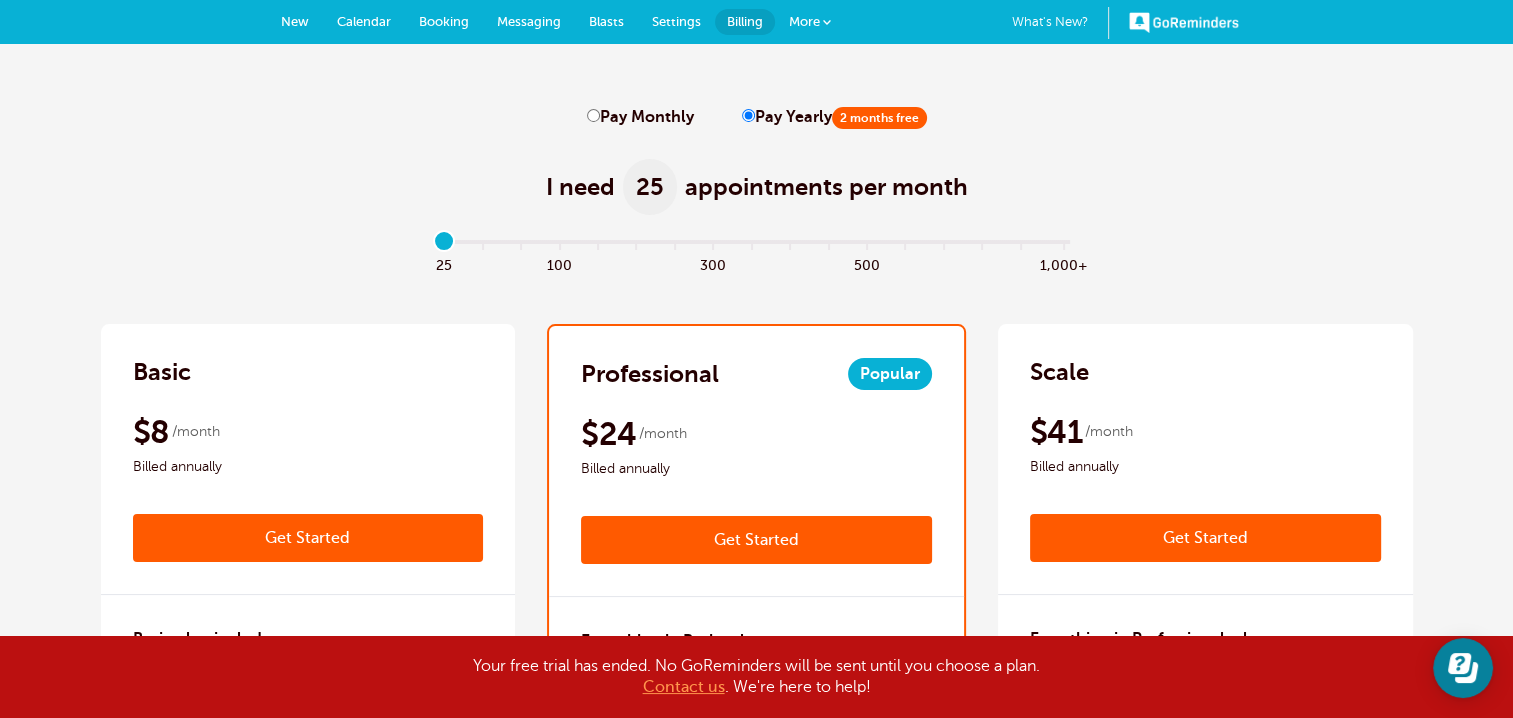 click at bounding box center [827, 22] 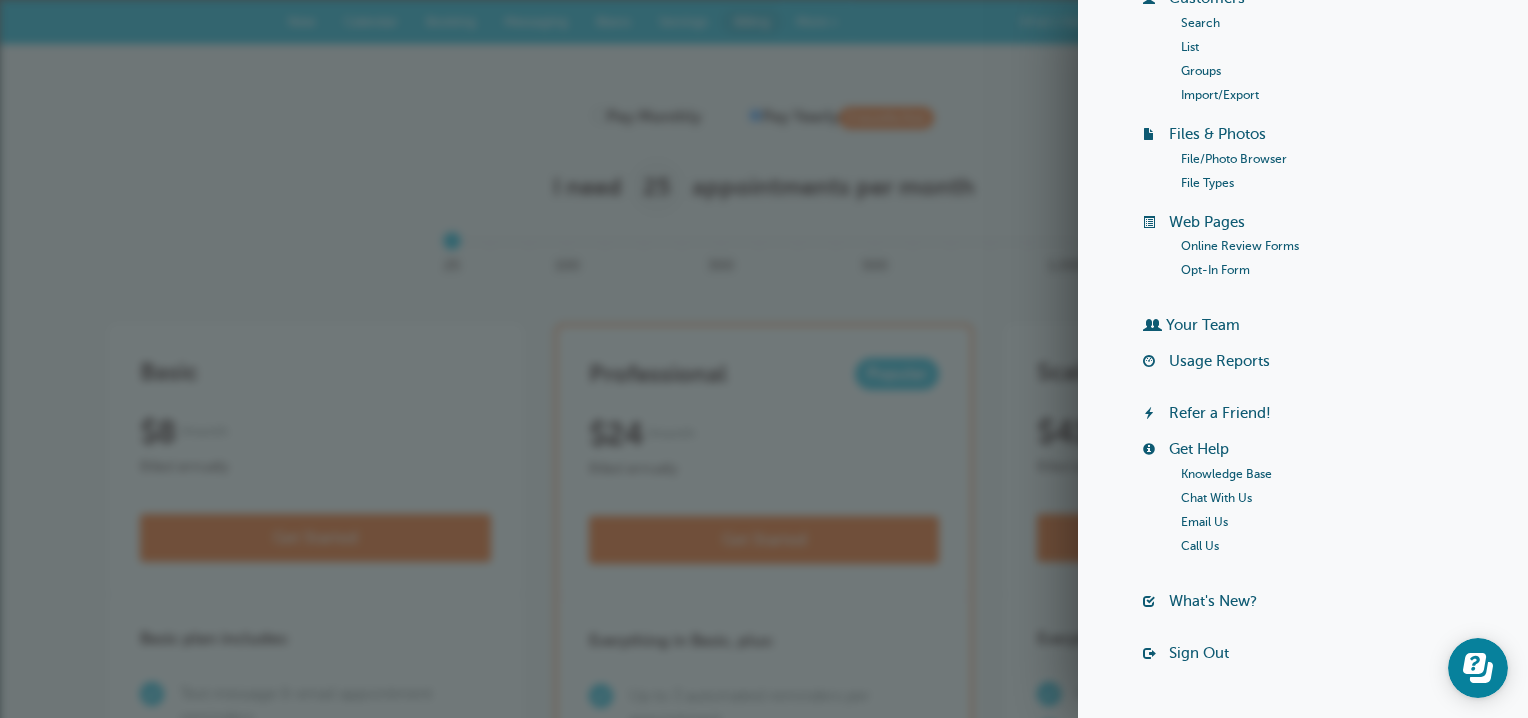 scroll, scrollTop: 200, scrollLeft: 0, axis: vertical 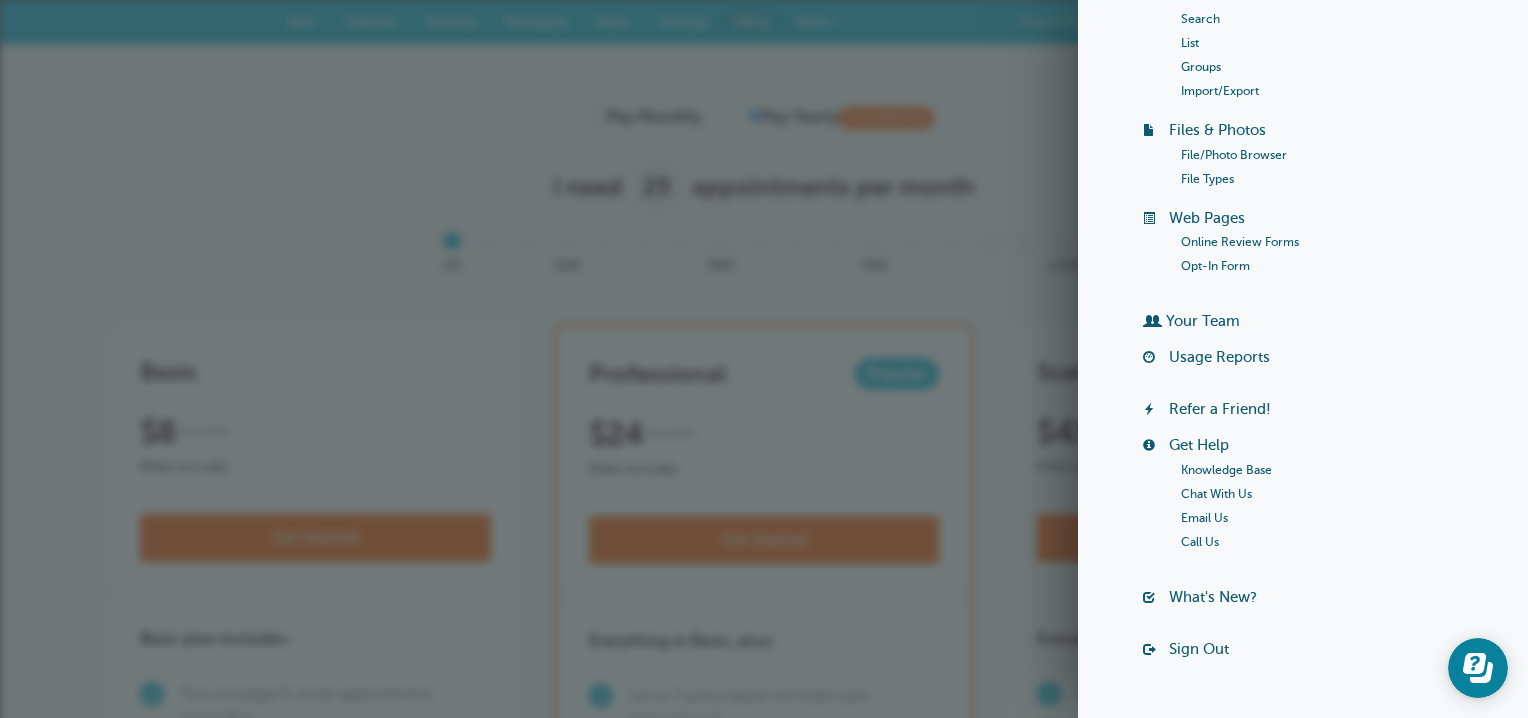 click on "Sign Out" at bounding box center [1199, 649] 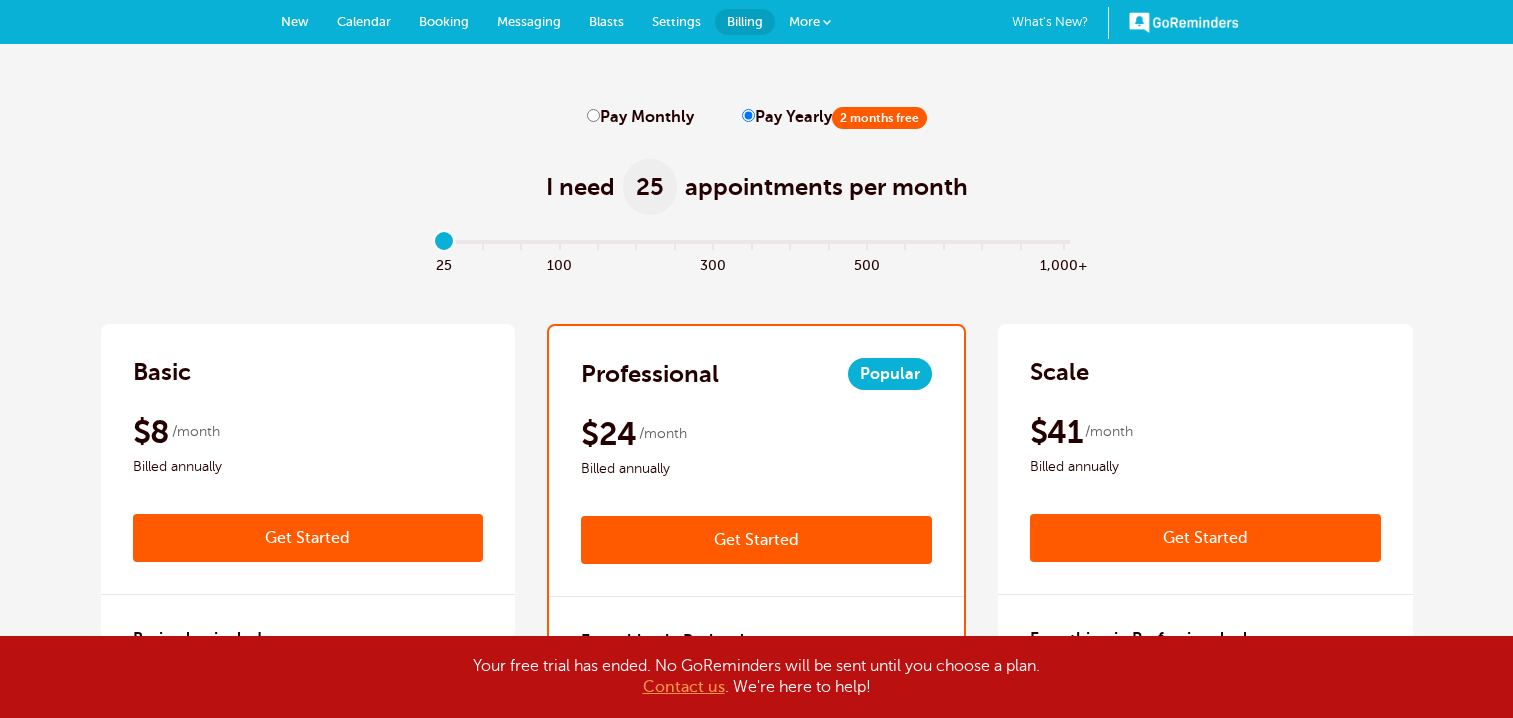 scroll, scrollTop: 0, scrollLeft: 0, axis: both 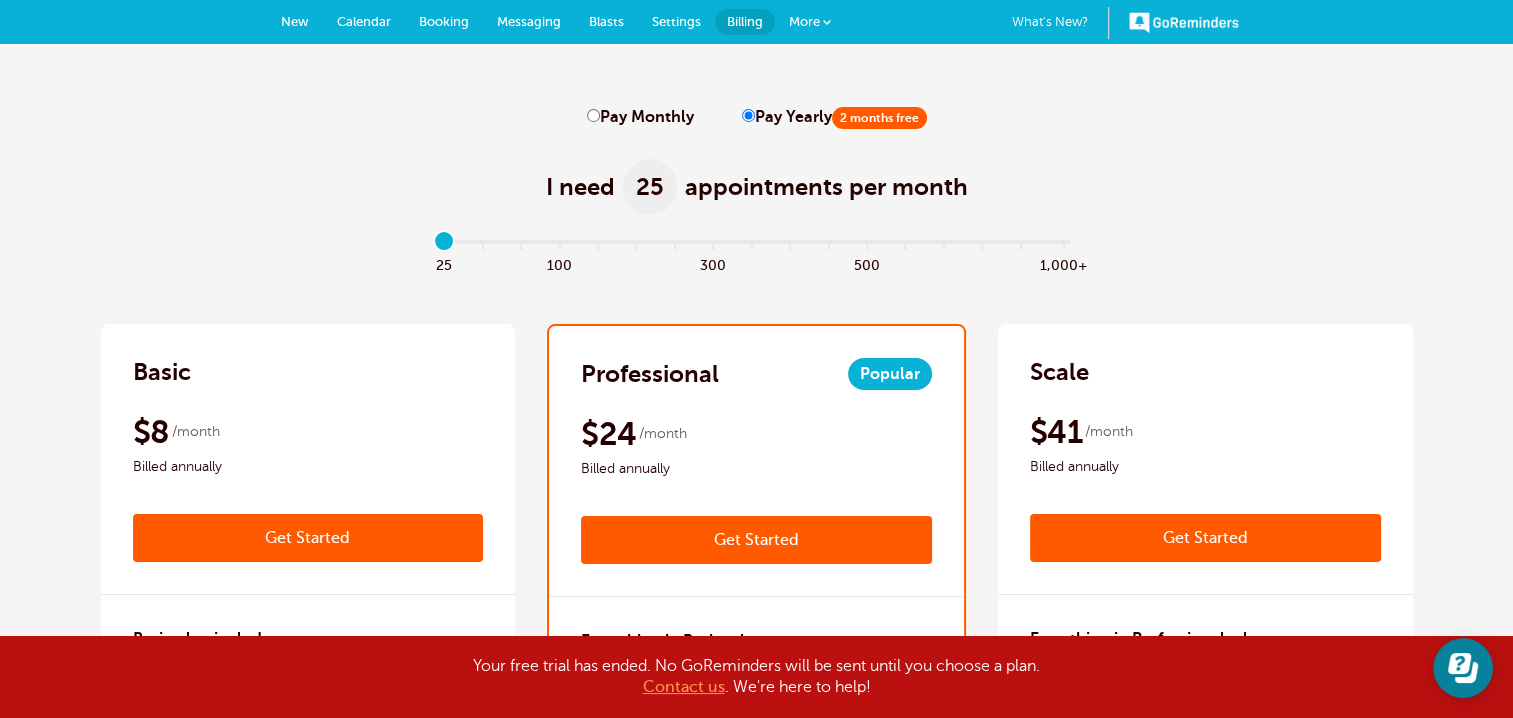 click on "New" at bounding box center [295, 21] 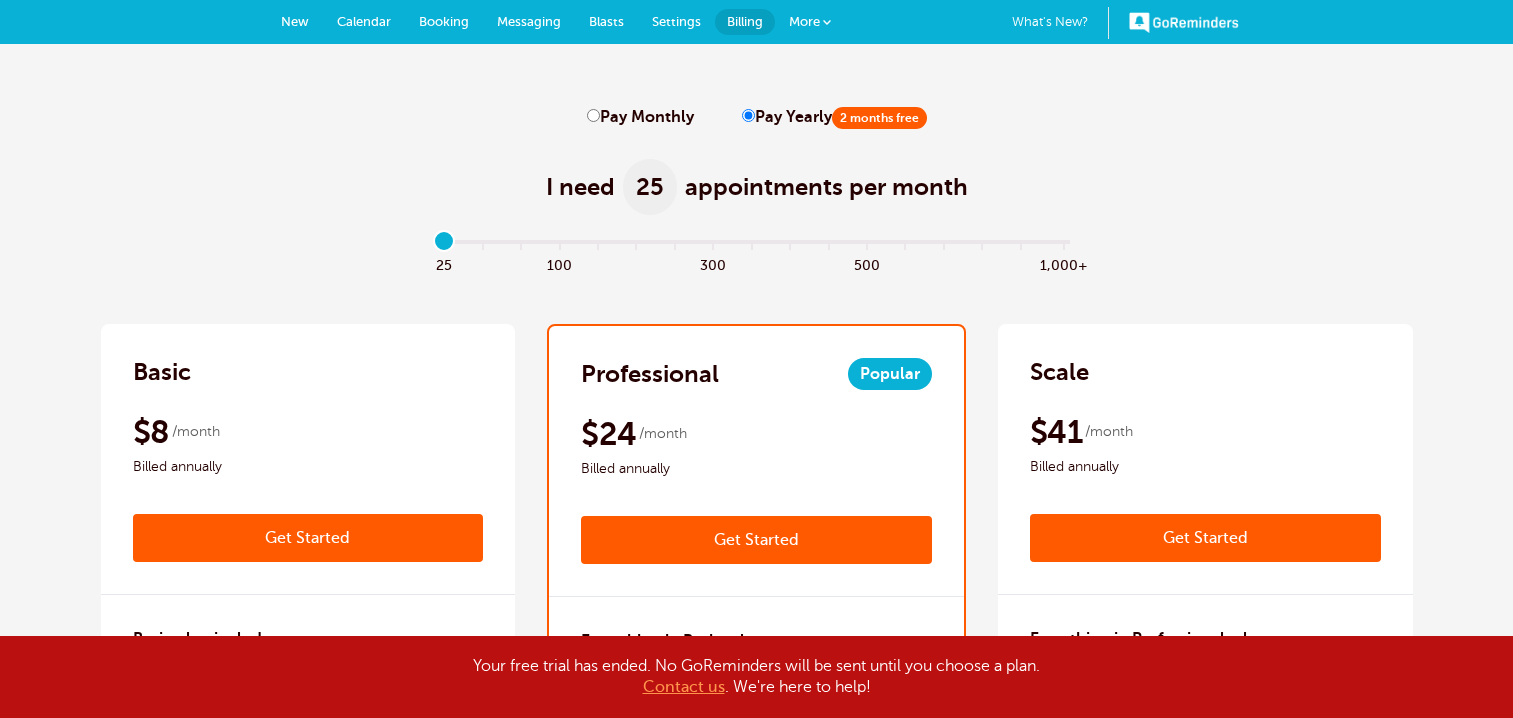 scroll, scrollTop: 0, scrollLeft: 0, axis: both 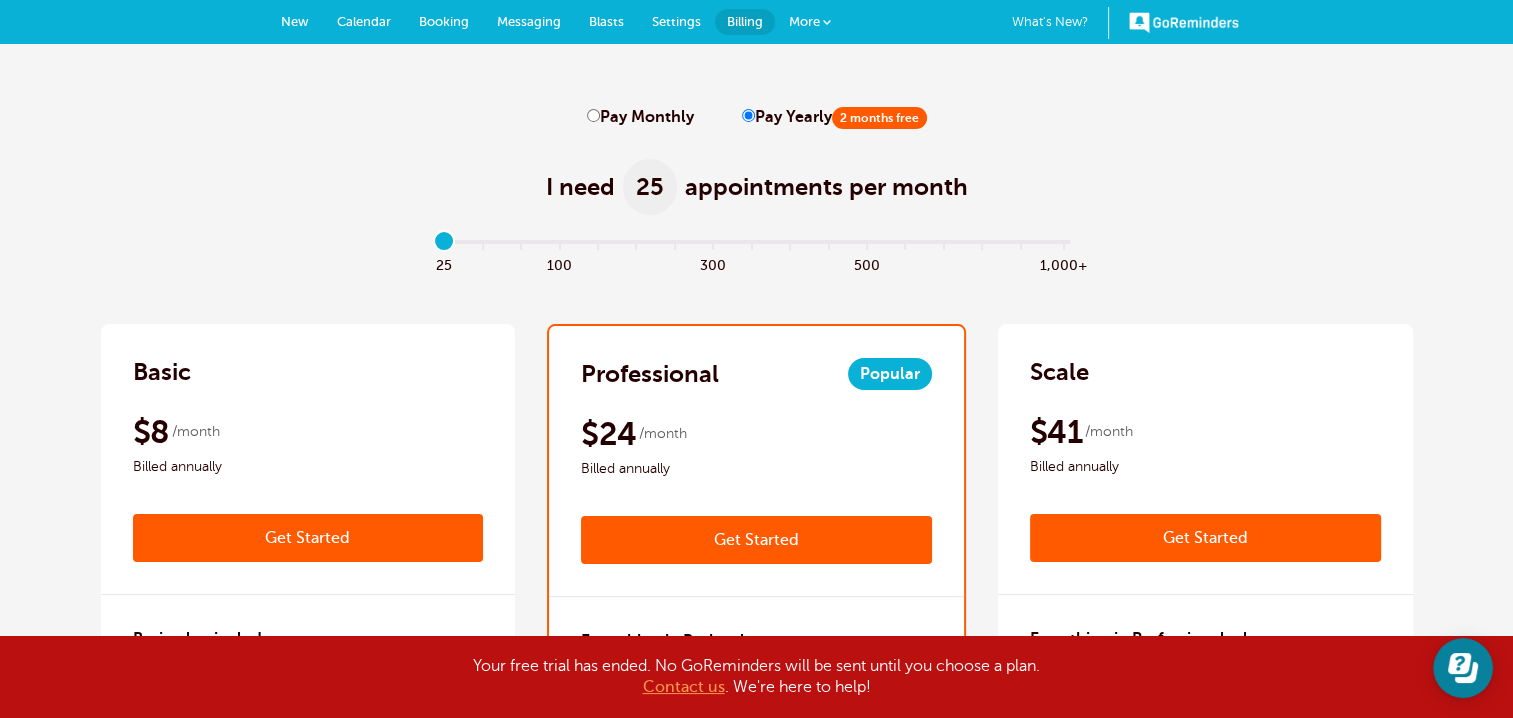 click on "Calendar" at bounding box center [364, 21] 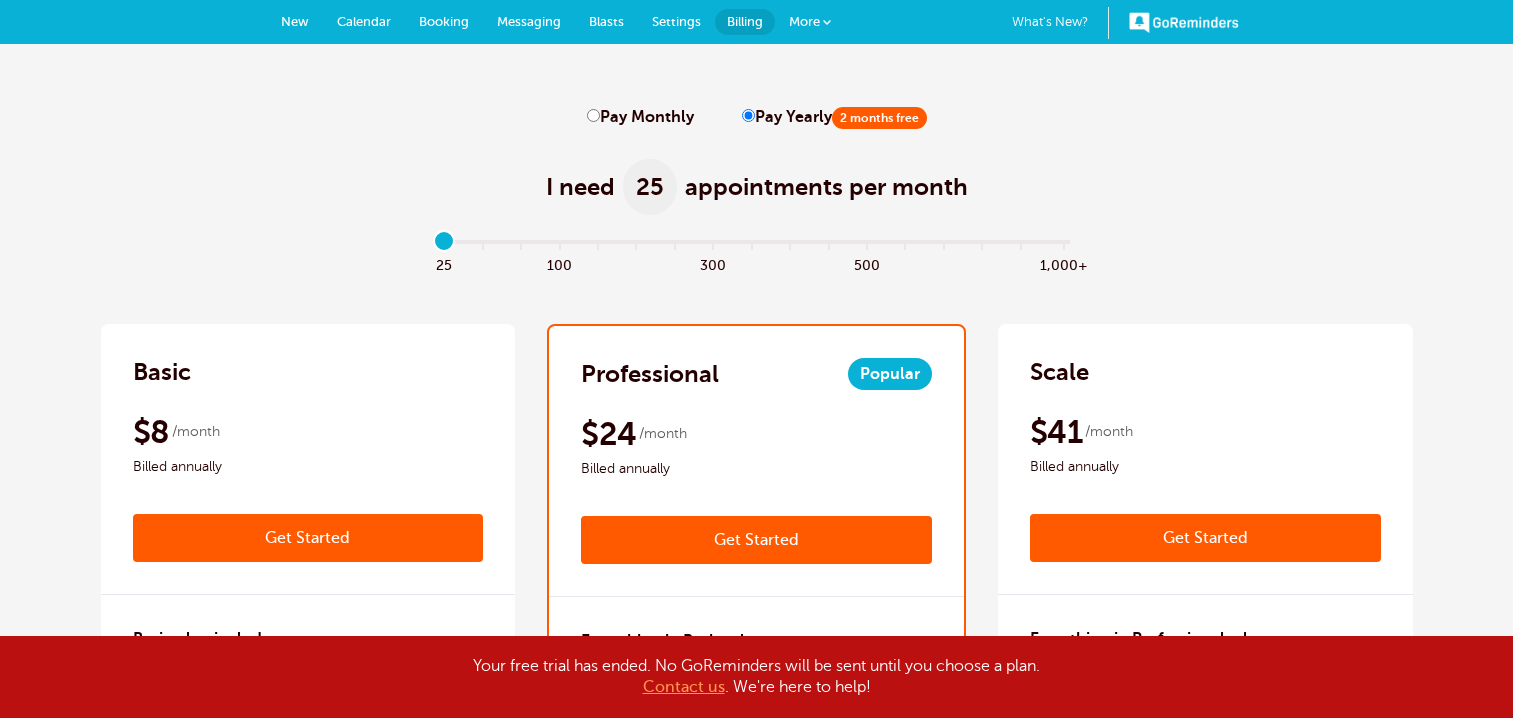 scroll, scrollTop: 0, scrollLeft: 0, axis: both 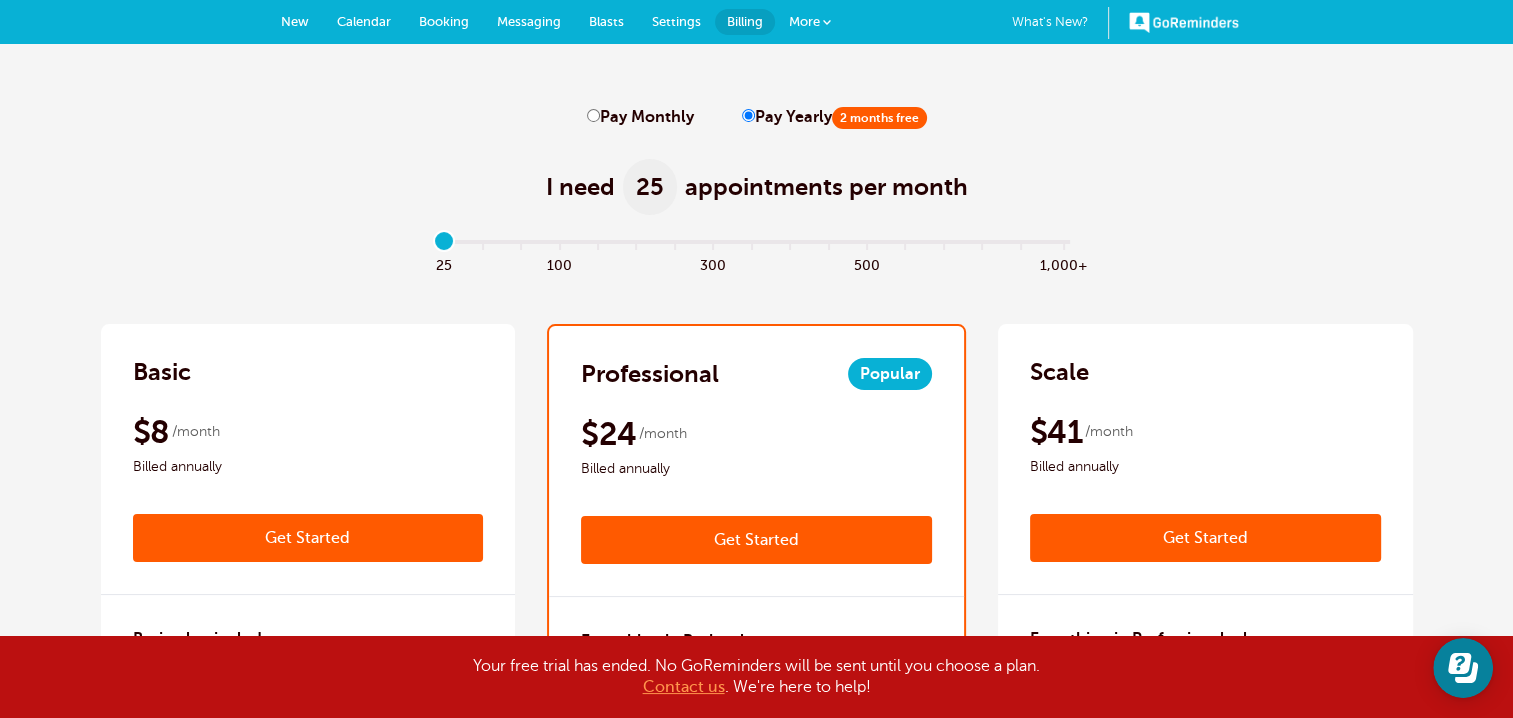 click on "Booking" at bounding box center [444, 21] 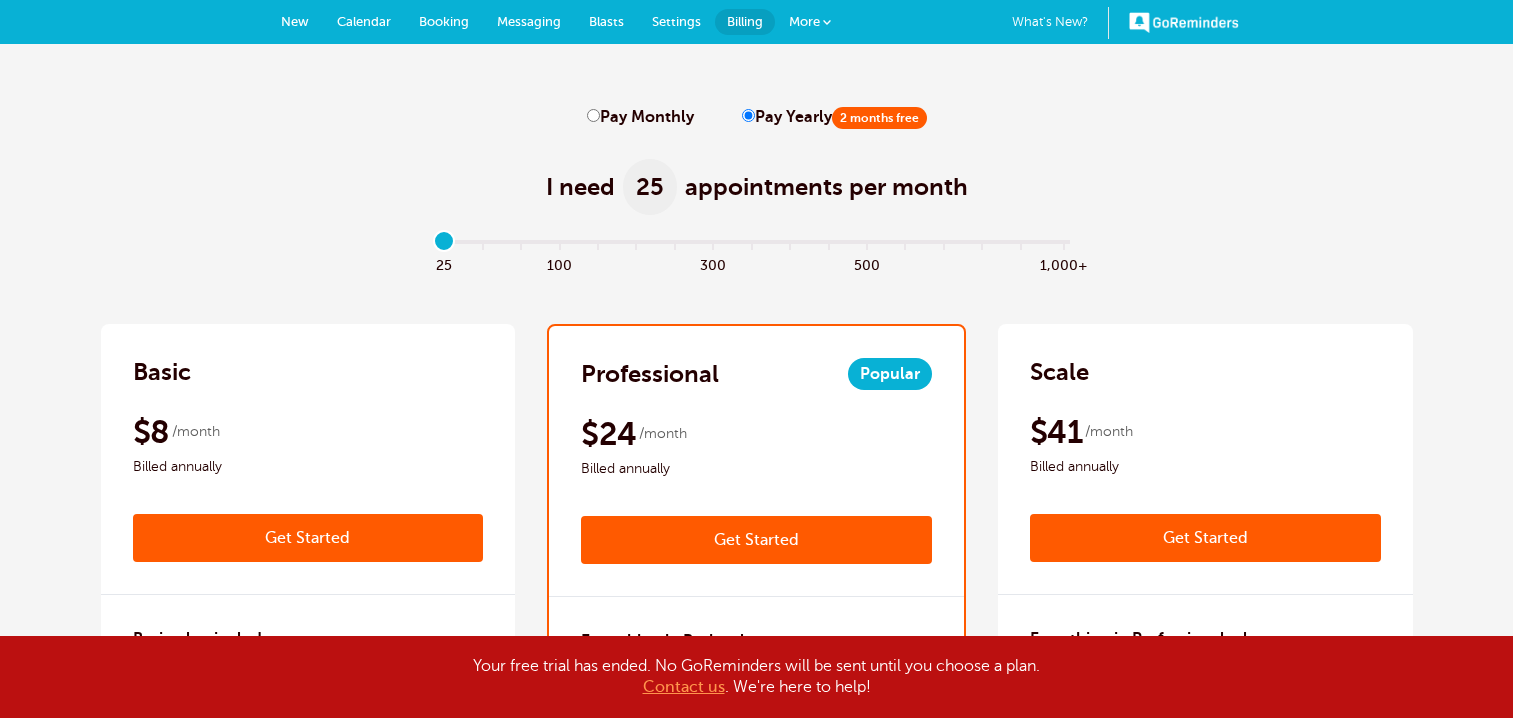 scroll, scrollTop: 0, scrollLeft: 0, axis: both 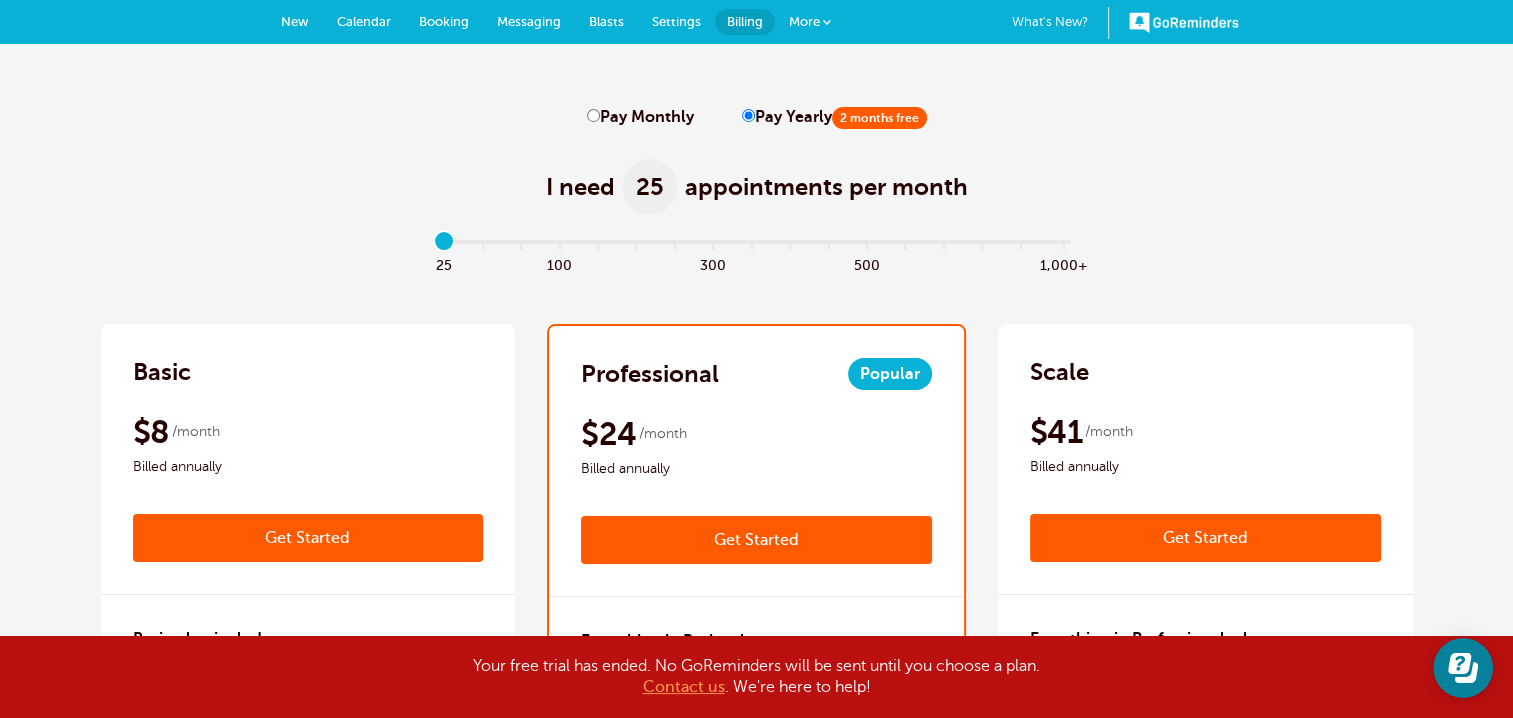 click on "Messaging" at bounding box center (529, 21) 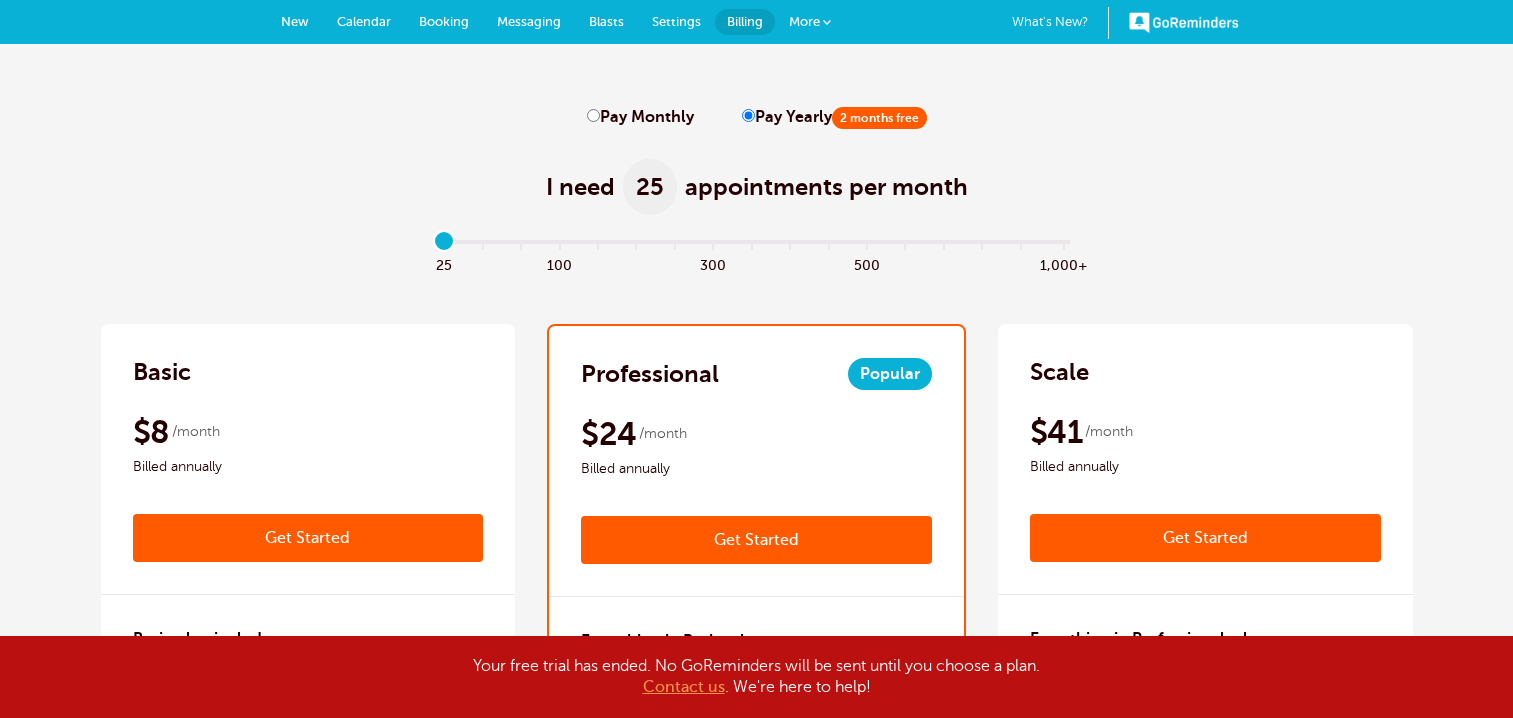 scroll, scrollTop: 0, scrollLeft: 0, axis: both 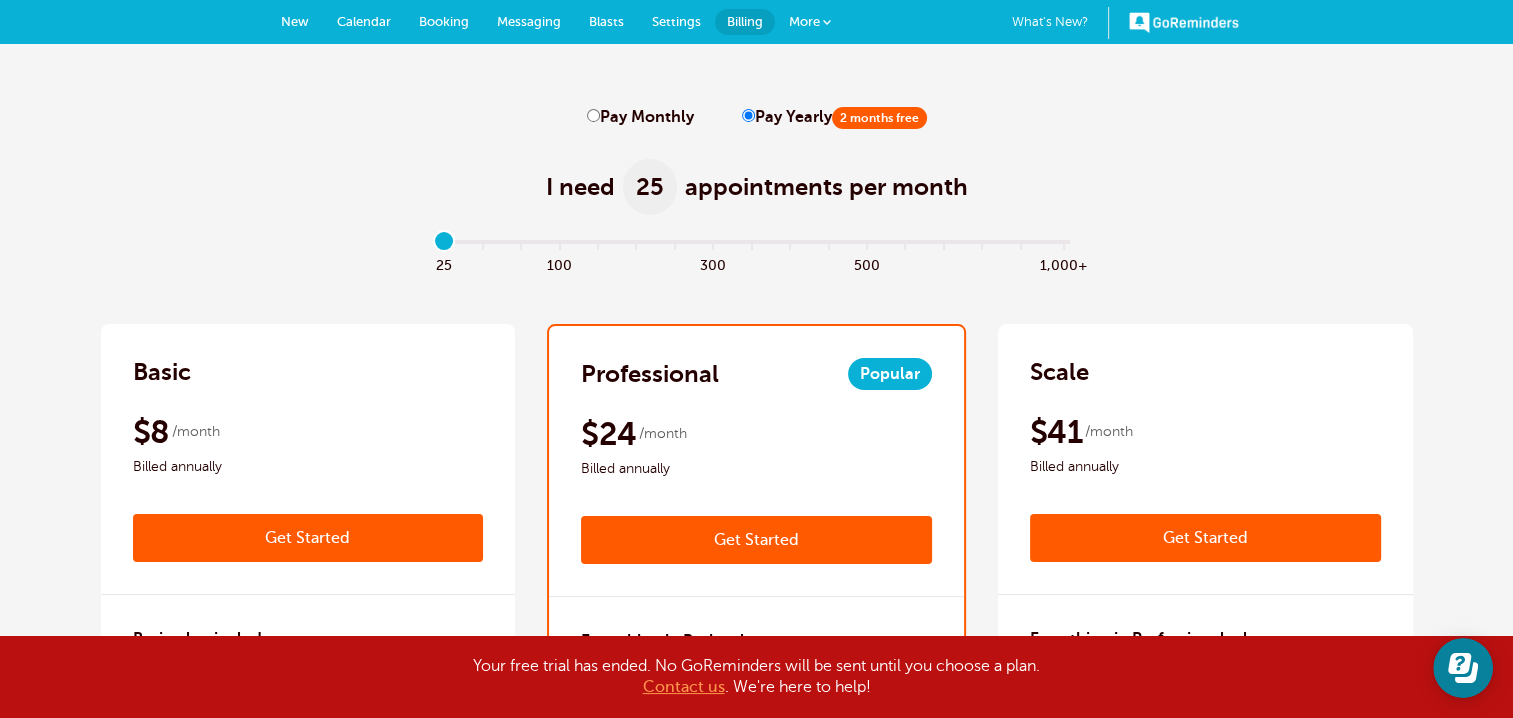 click on "Blasts" at bounding box center [606, 21] 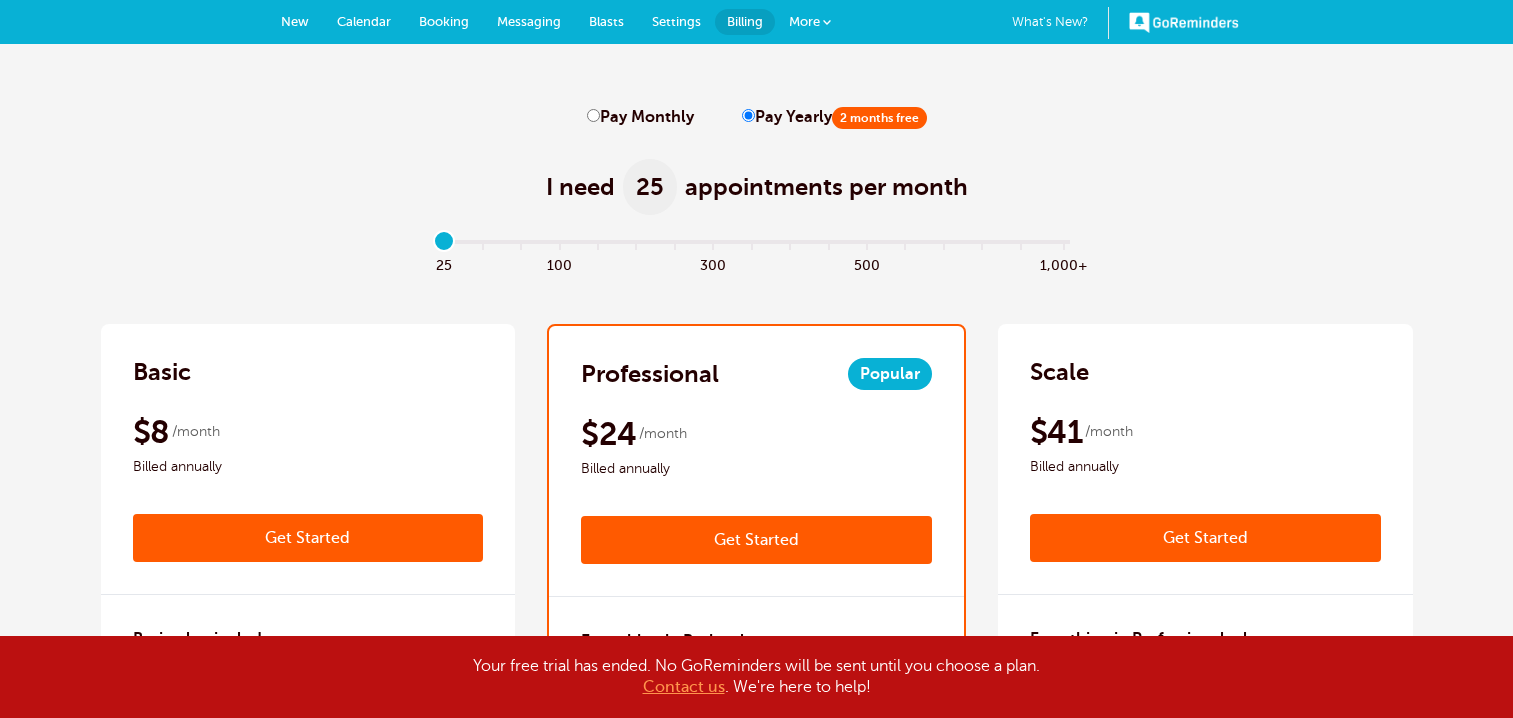 scroll, scrollTop: 0, scrollLeft: 0, axis: both 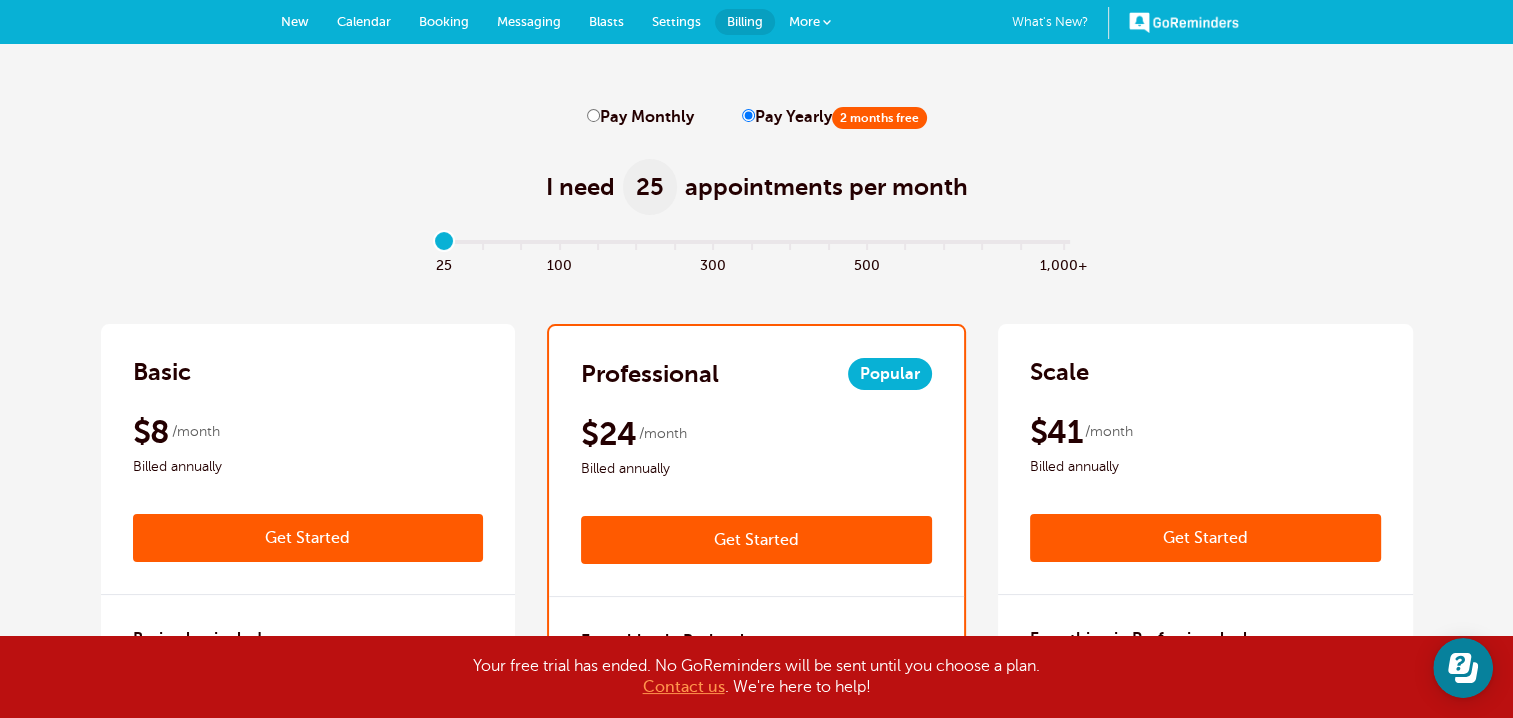 click on "Settings" at bounding box center [676, 21] 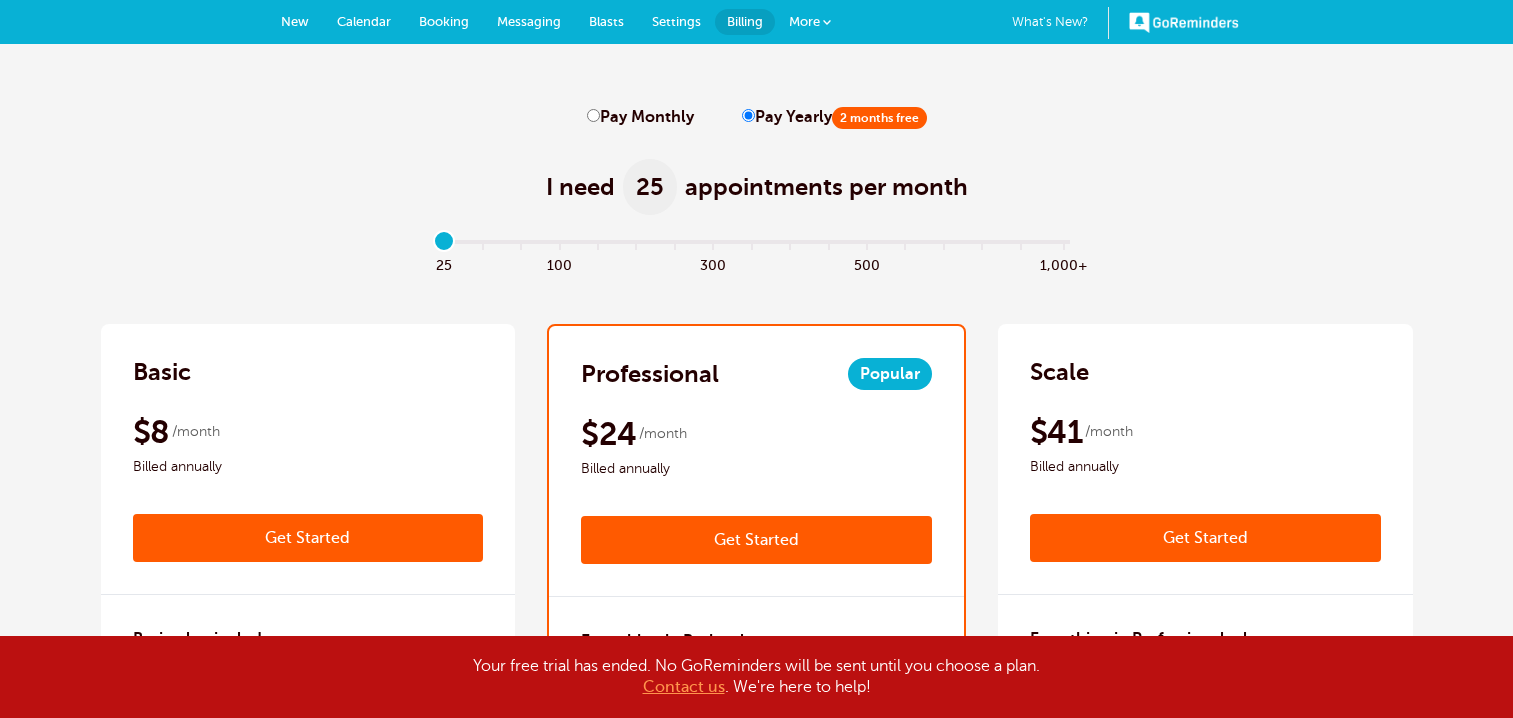 scroll, scrollTop: 0, scrollLeft: 0, axis: both 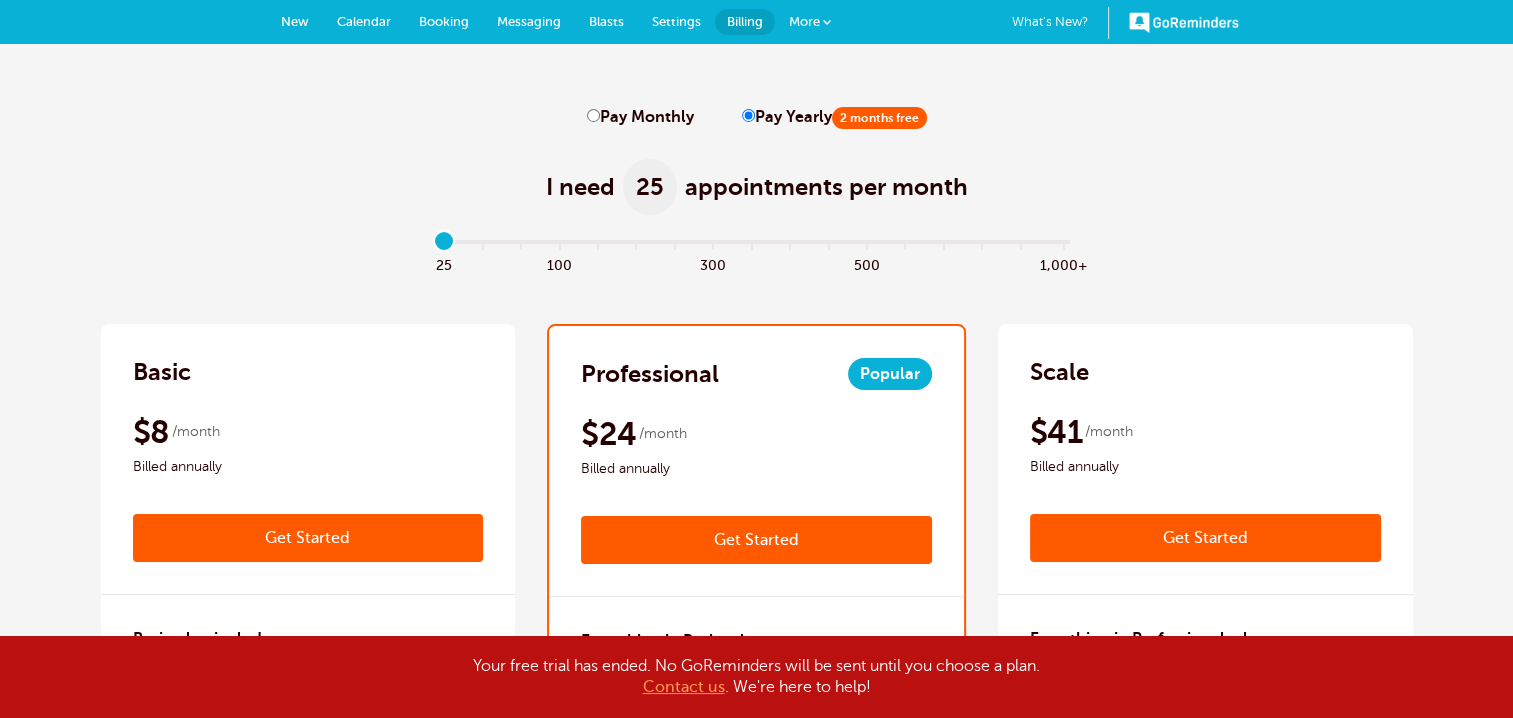 click on "Billing" at bounding box center [745, 21] 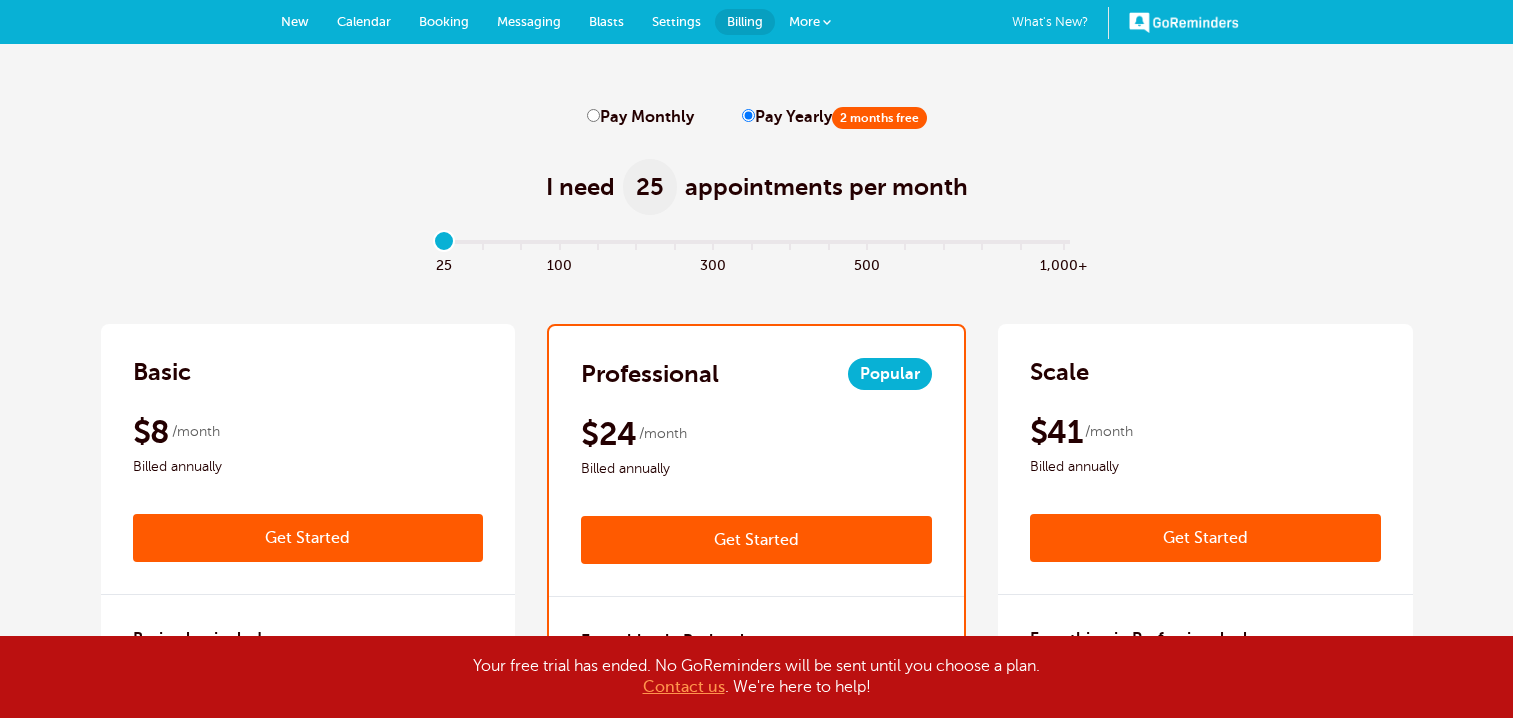 scroll, scrollTop: 0, scrollLeft: 0, axis: both 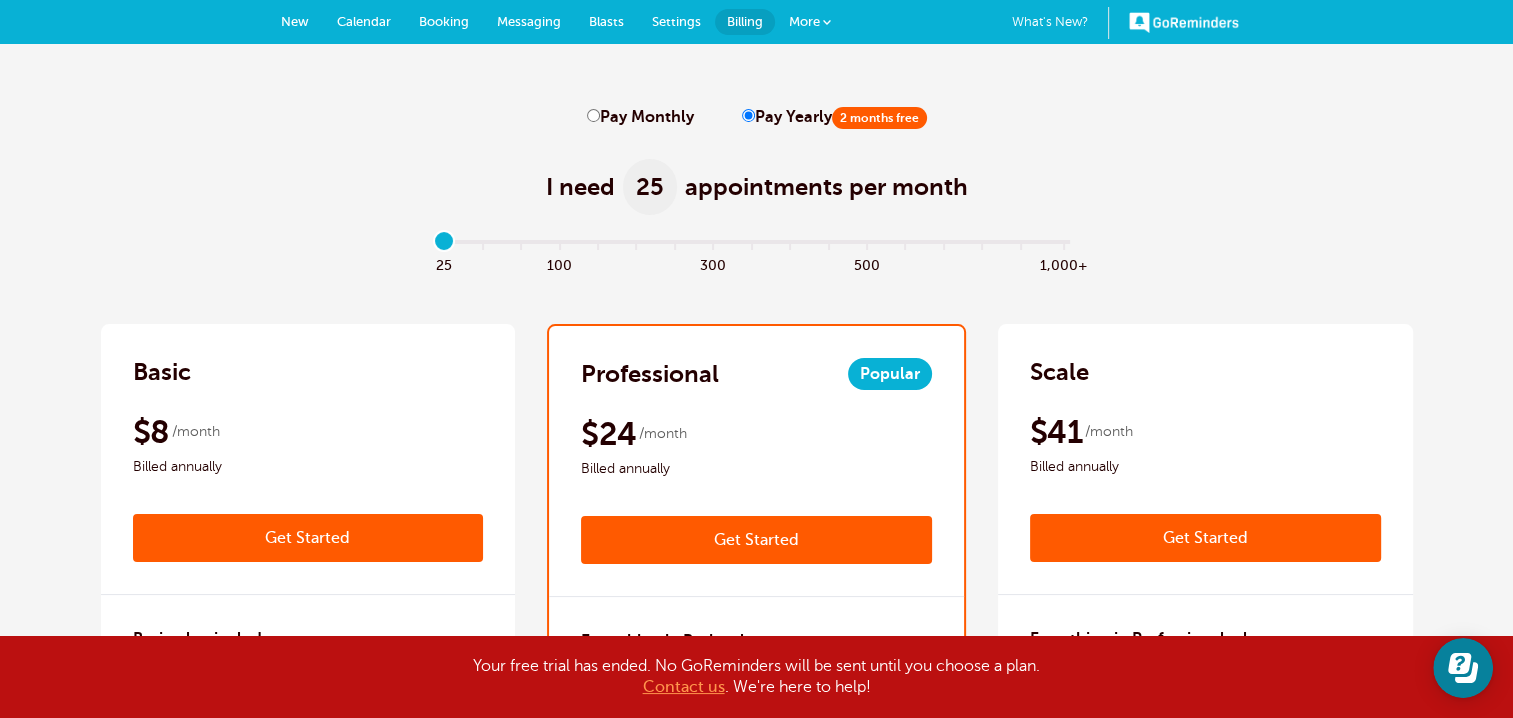 click on "More" at bounding box center (810, 22) 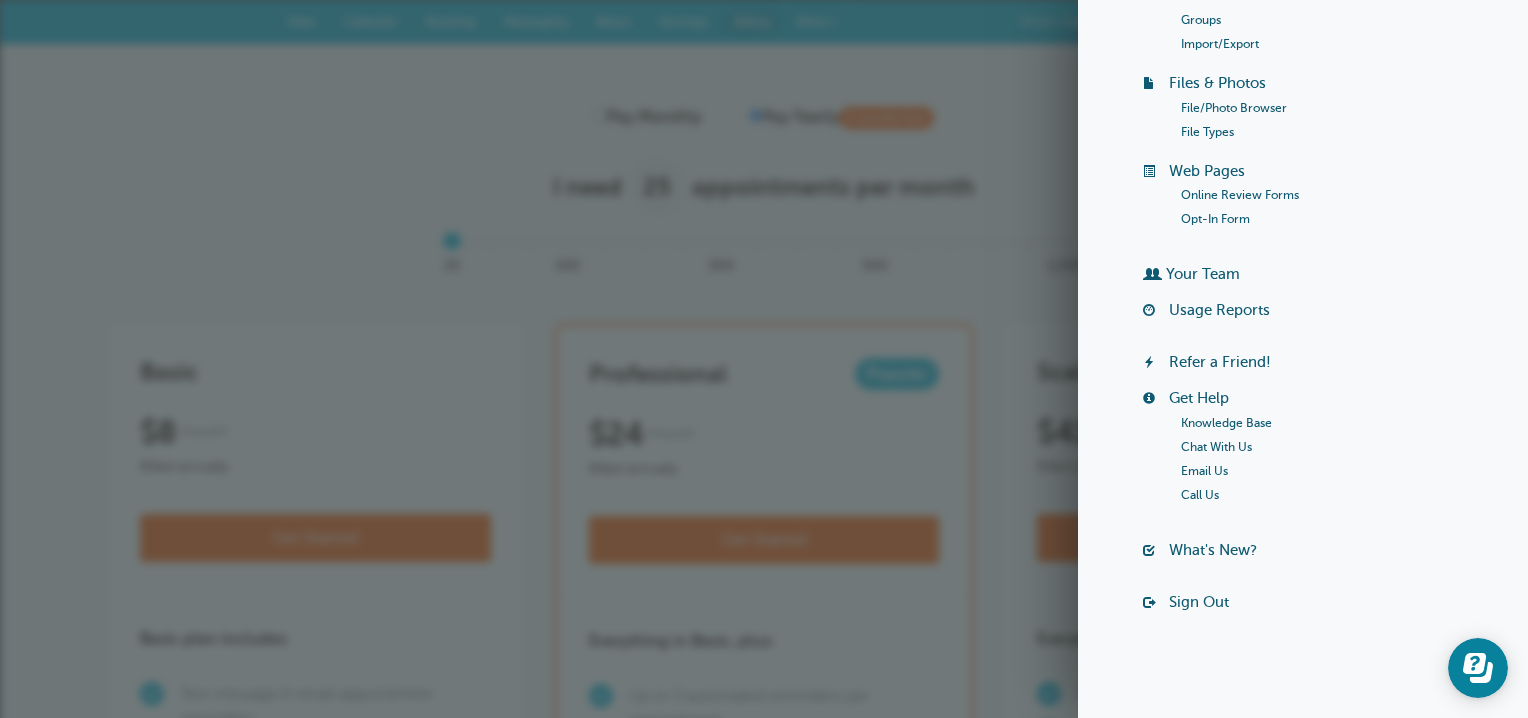 scroll, scrollTop: 47, scrollLeft: 0, axis: vertical 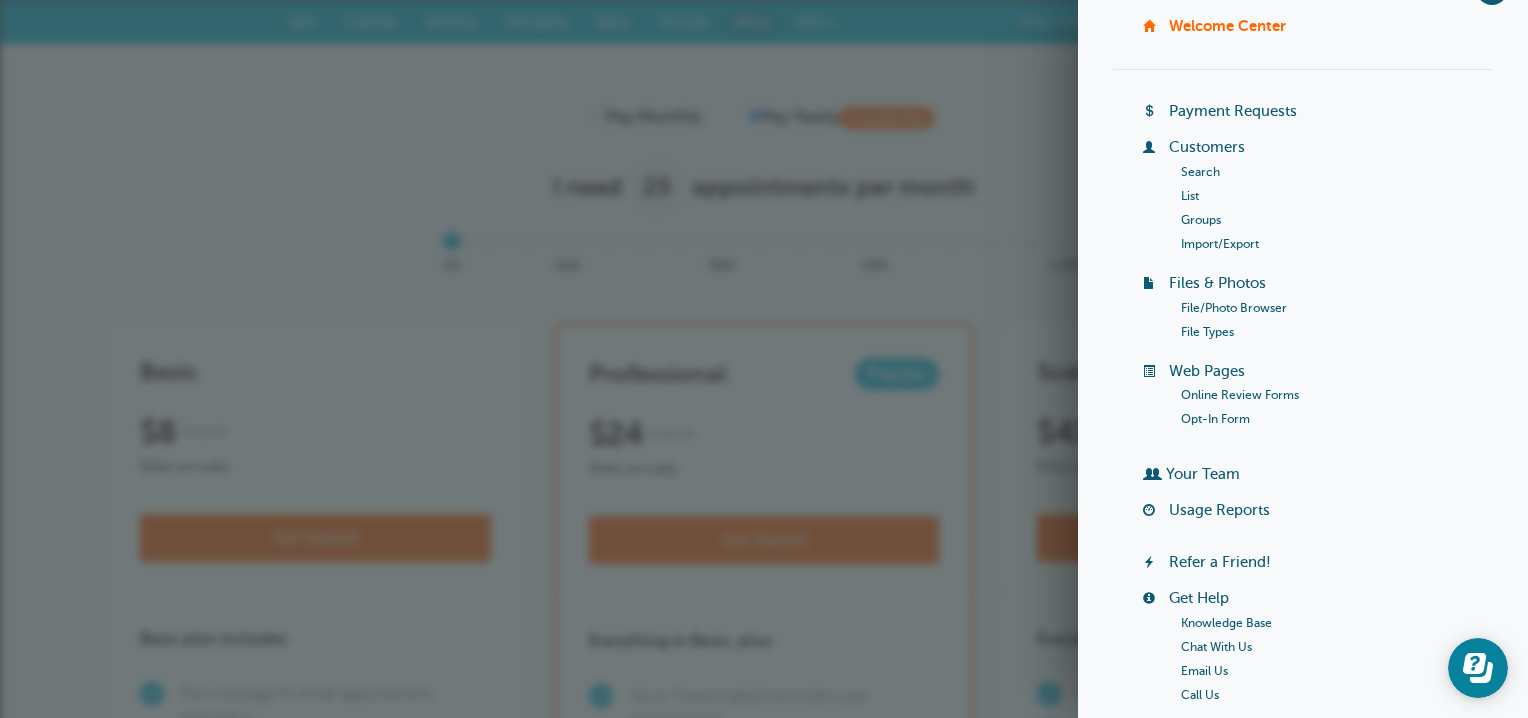 click on "File/Photo Browser" at bounding box center [1234, 308] 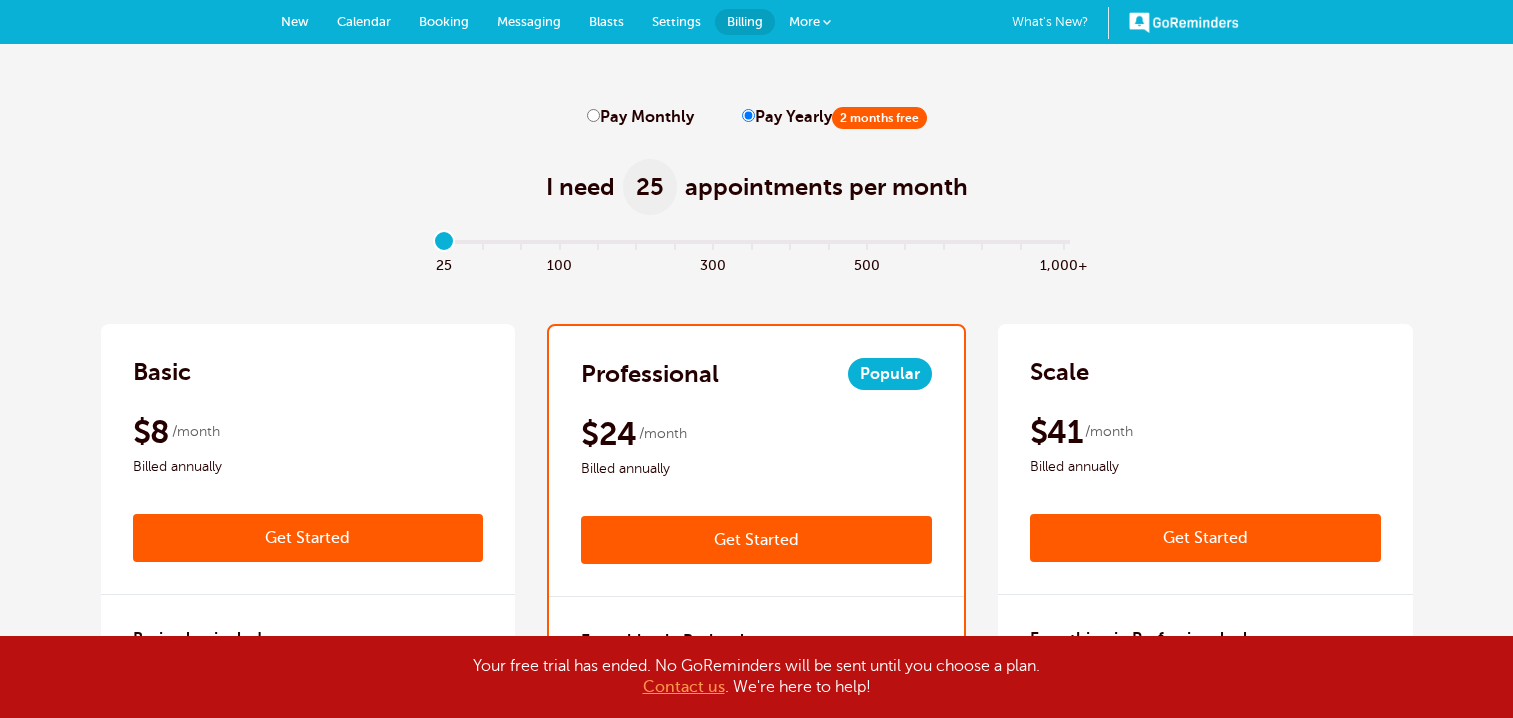 scroll, scrollTop: 0, scrollLeft: 0, axis: both 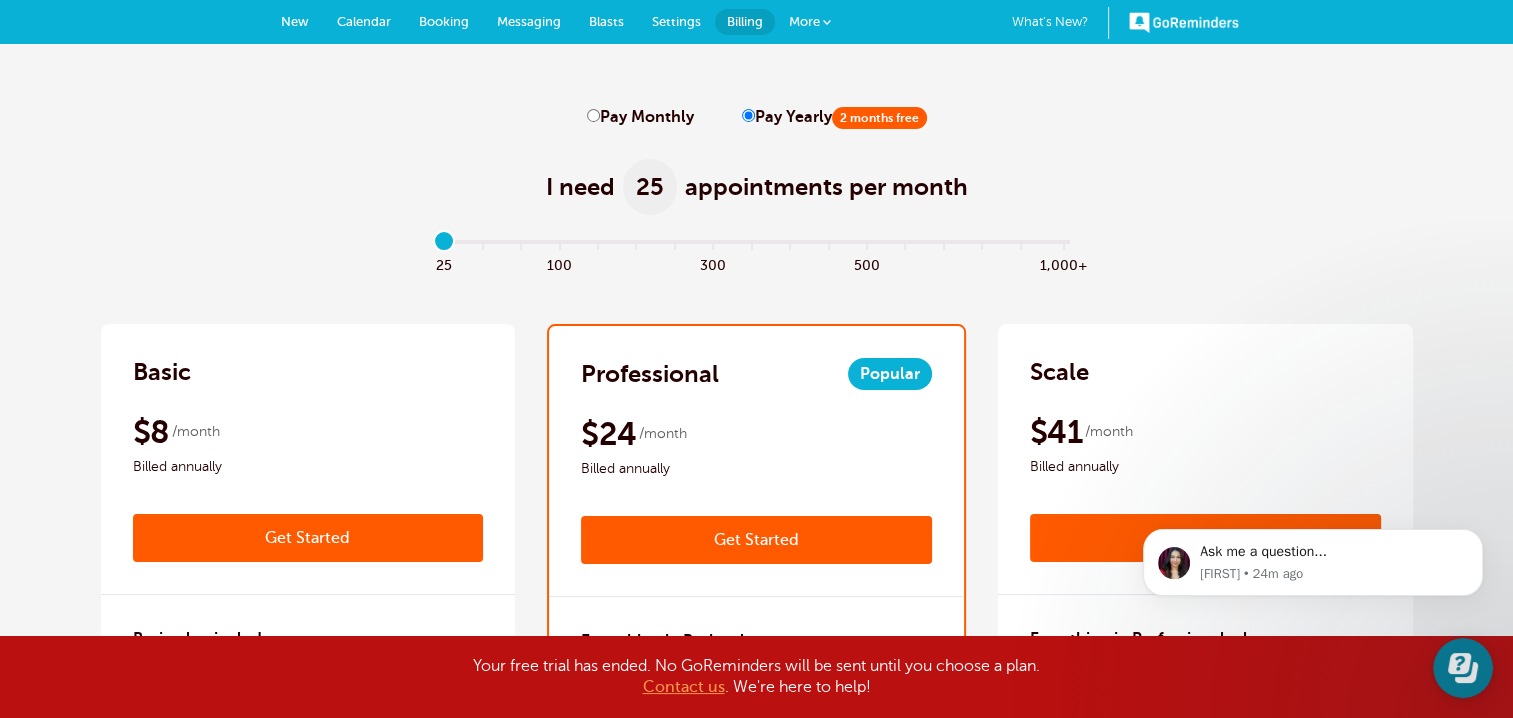 click on "GoReminders" at bounding box center (1184, 22) 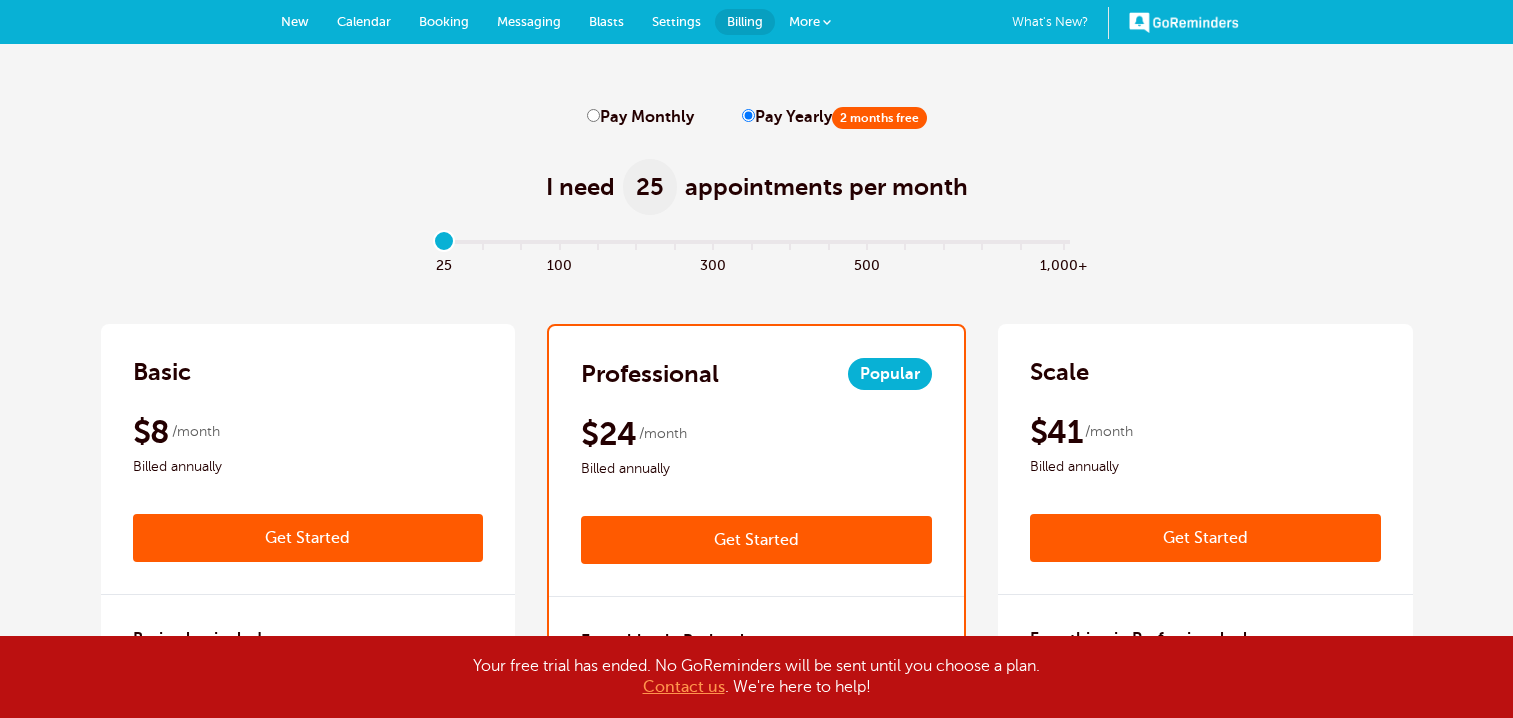 scroll, scrollTop: 0, scrollLeft: 0, axis: both 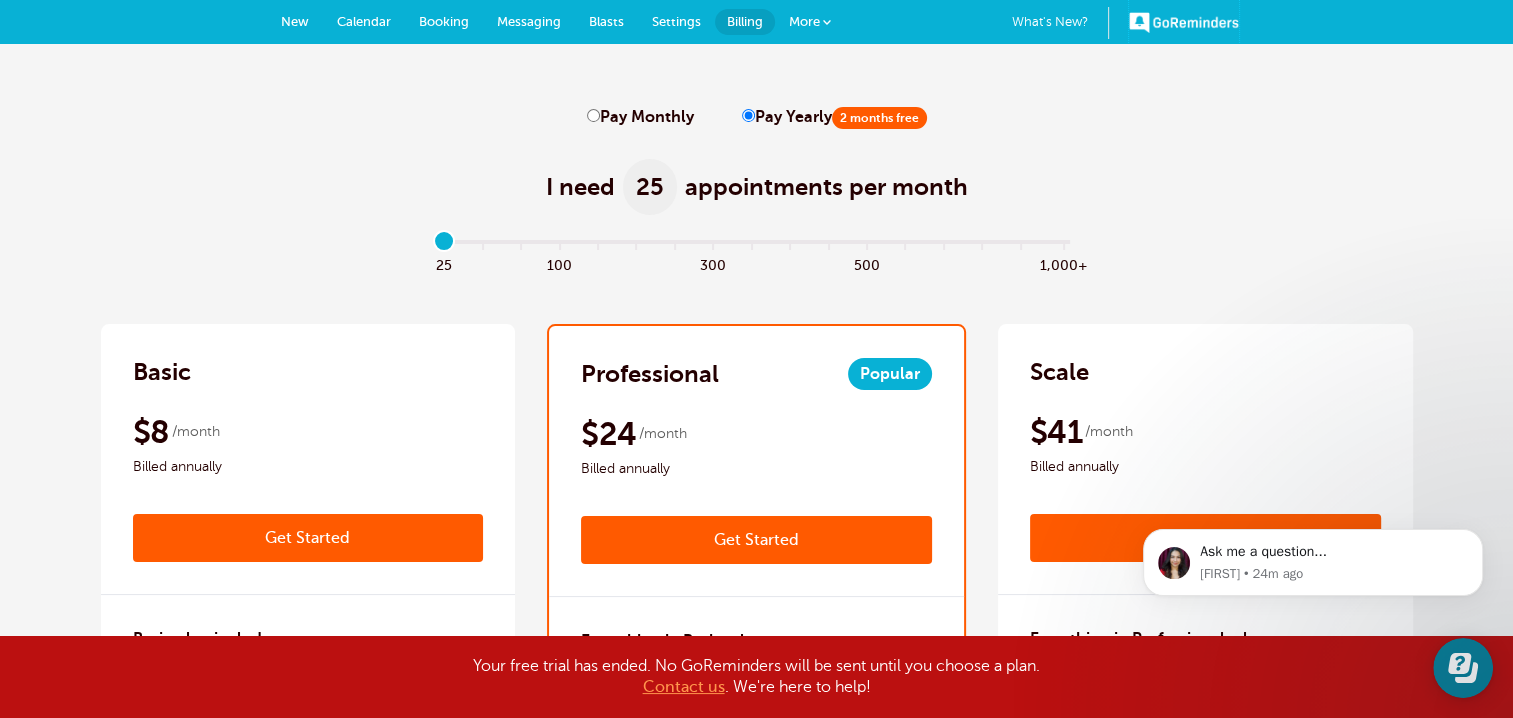 click on "GoReminders" at bounding box center [1184, 22] 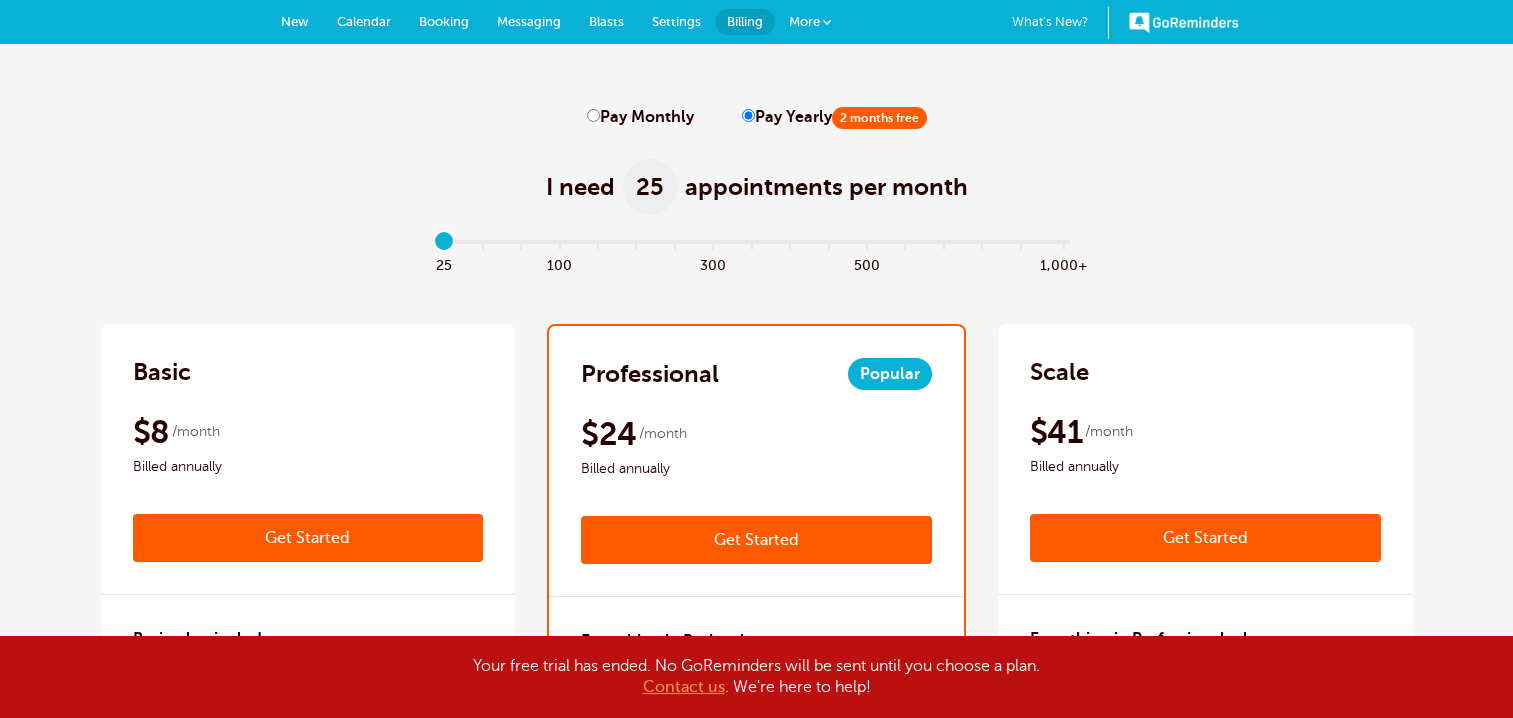 scroll, scrollTop: 0, scrollLeft: 0, axis: both 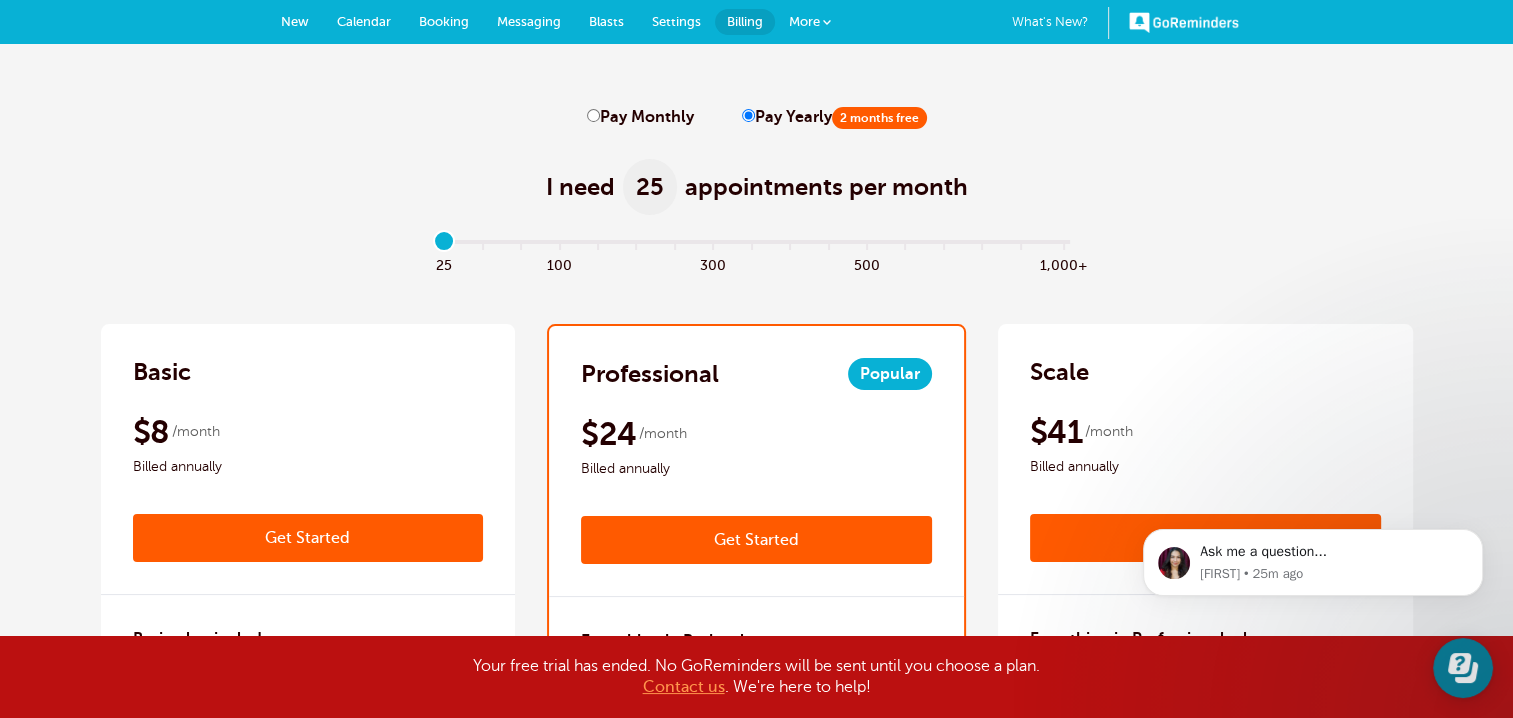 click on "More" at bounding box center [804, 21] 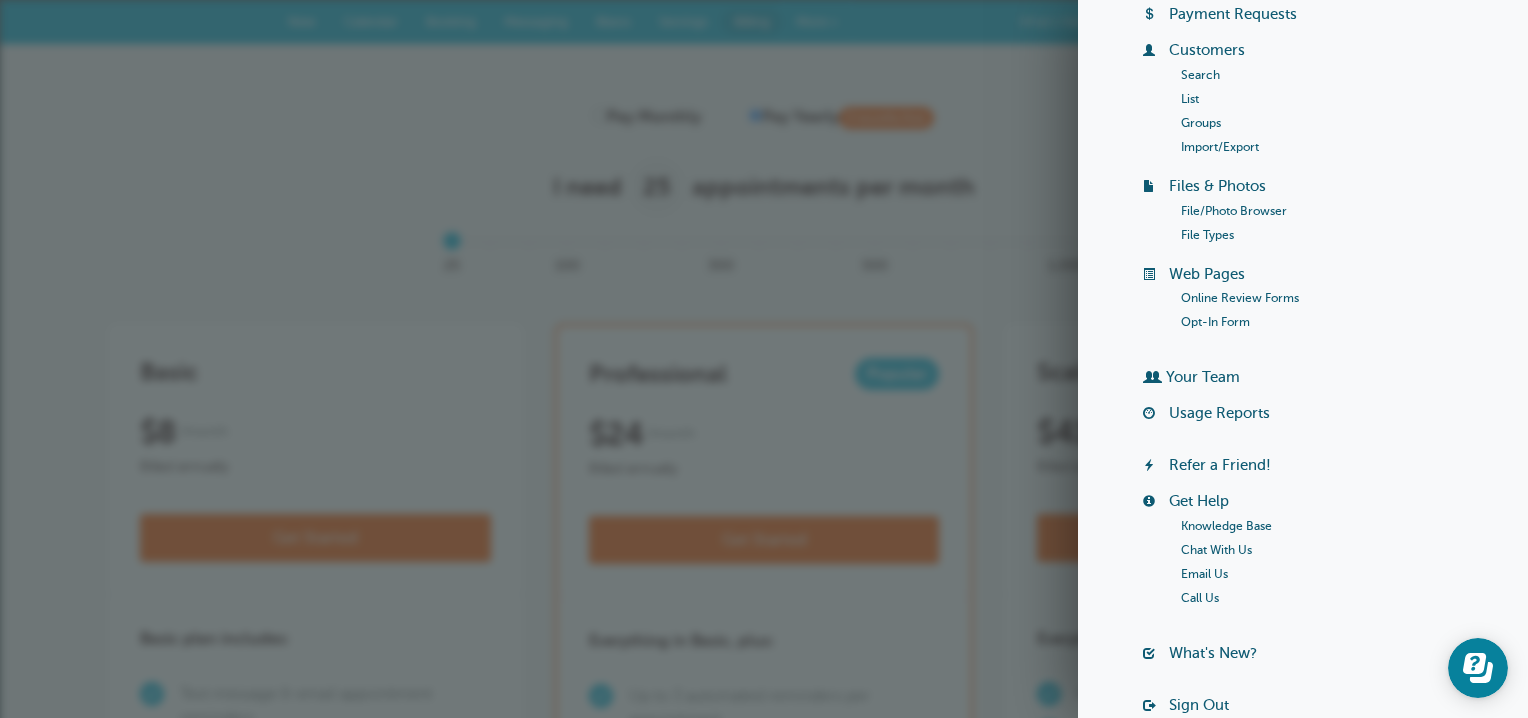 scroll, scrollTop: 247, scrollLeft: 0, axis: vertical 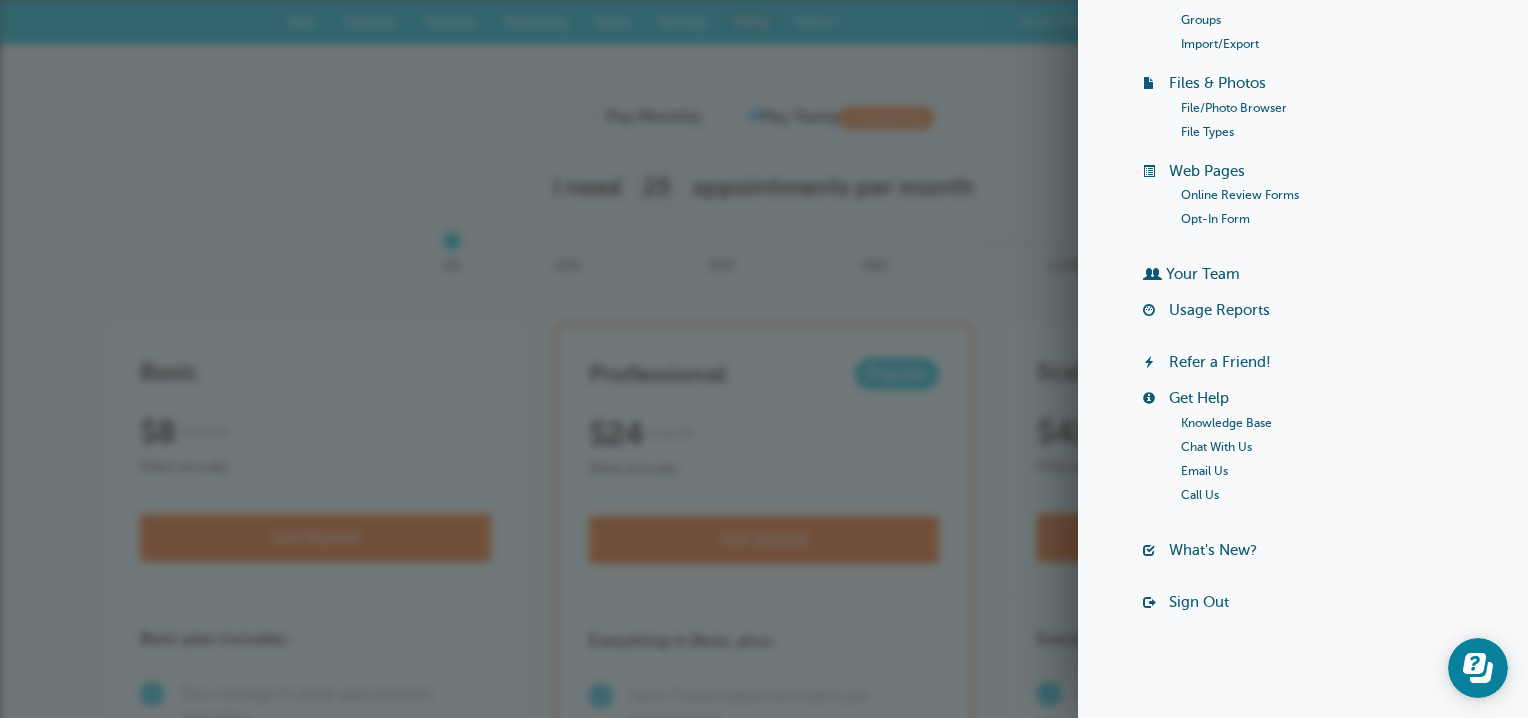 click on "Sign Out" at bounding box center (1199, 602) 